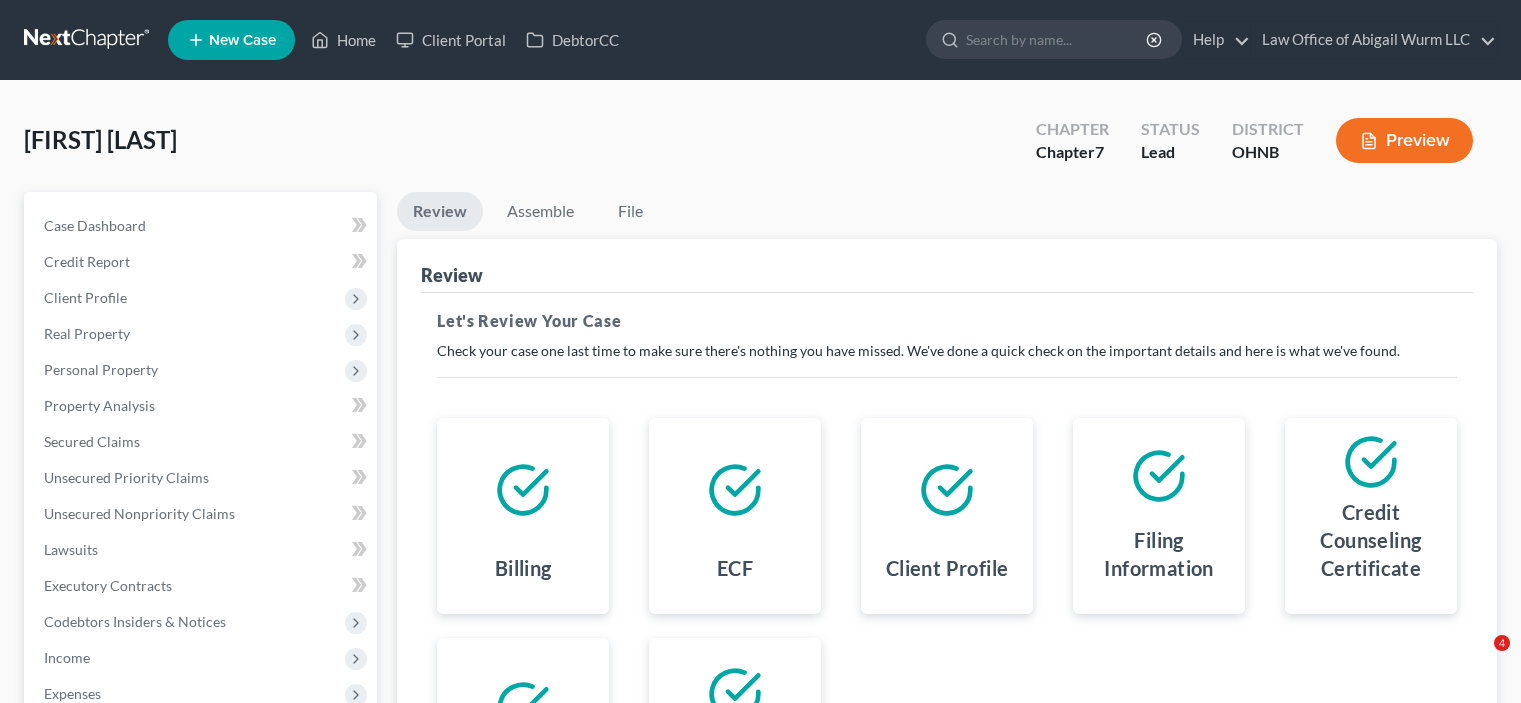 scroll, scrollTop: 0, scrollLeft: 0, axis: both 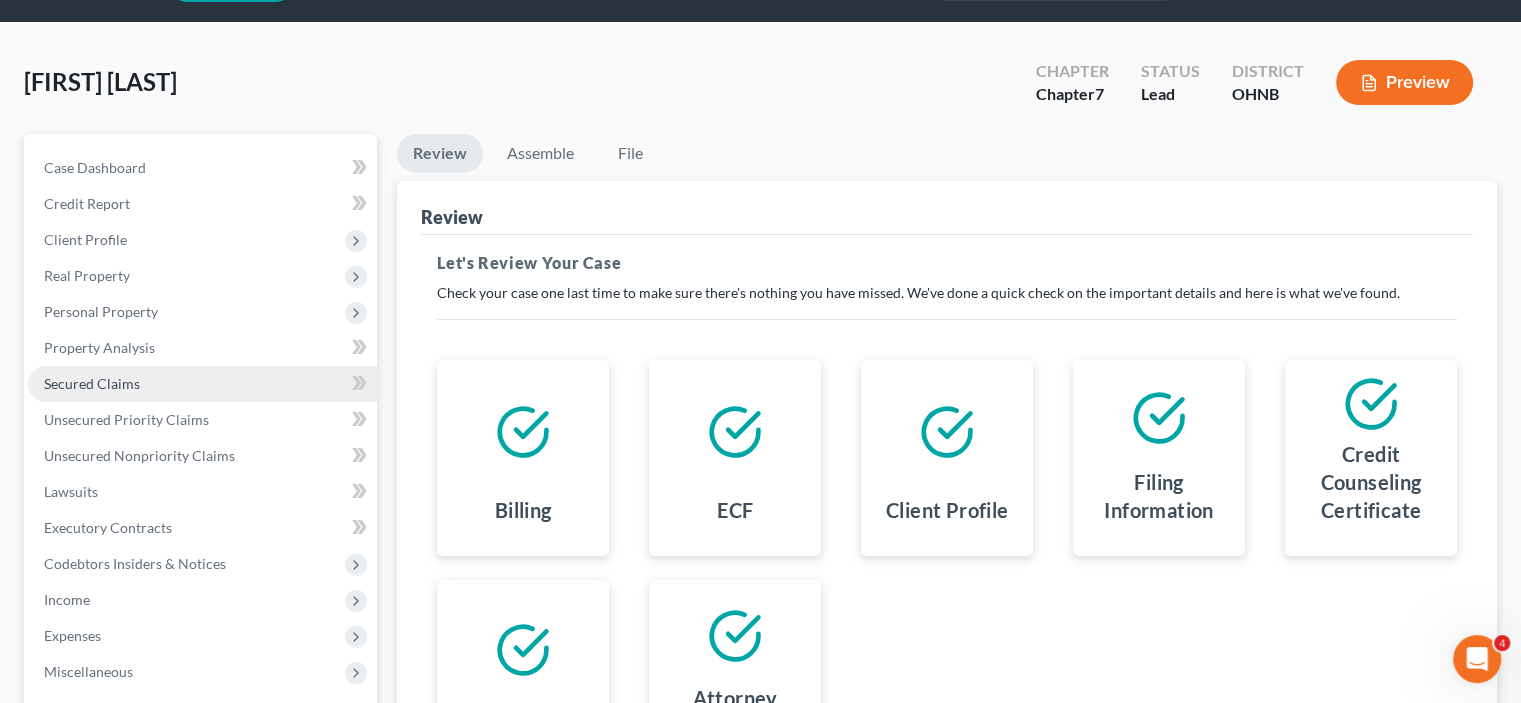 click on "Secured Claims" at bounding box center (92, 383) 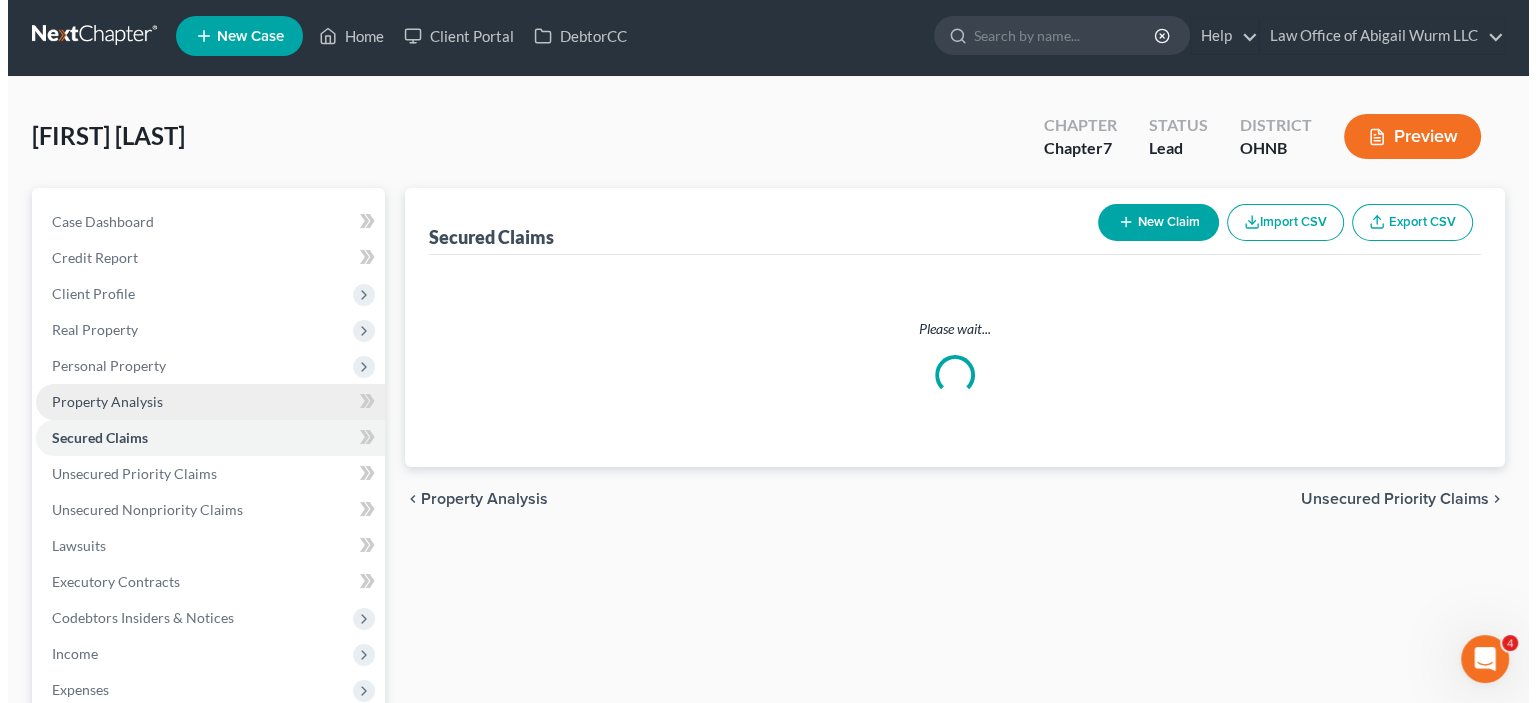 scroll, scrollTop: 0, scrollLeft: 0, axis: both 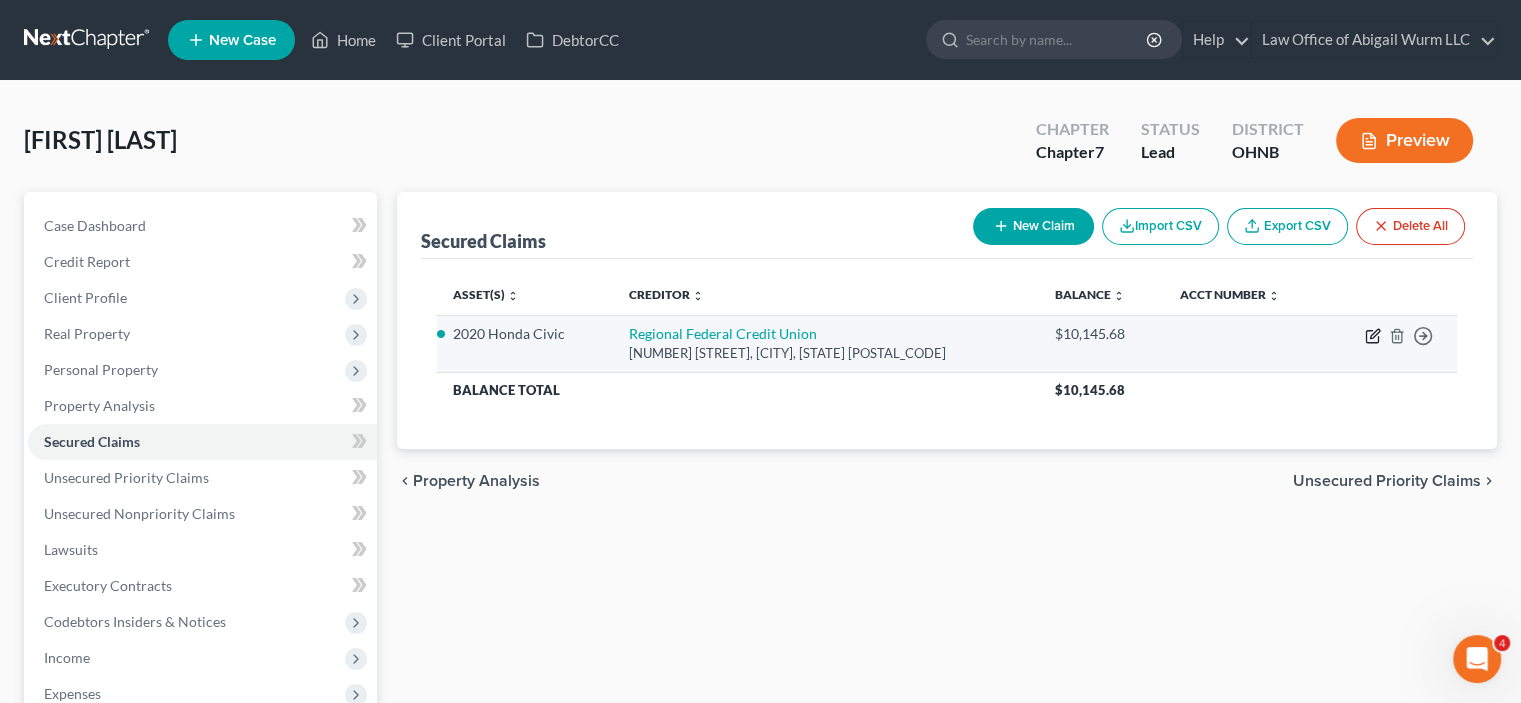 click 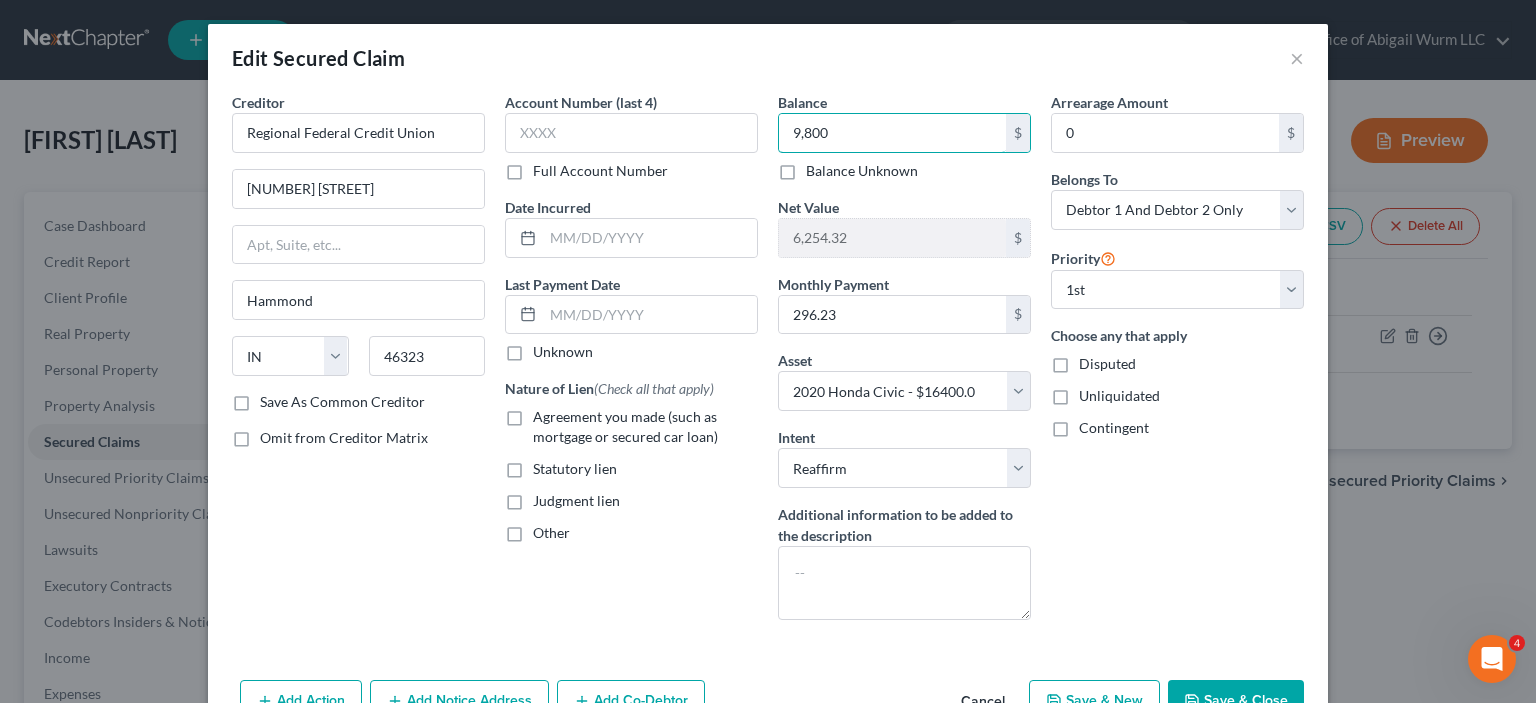 type on "9,800" 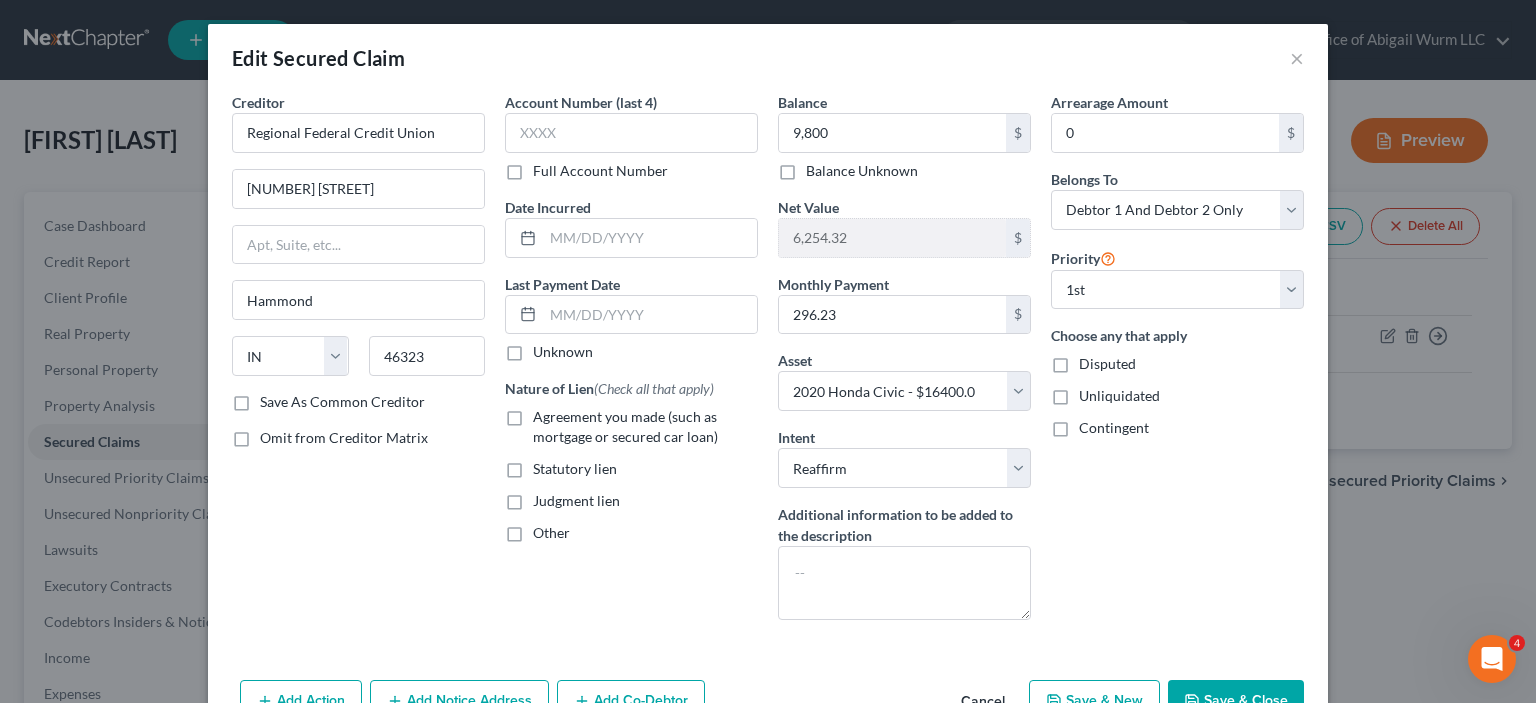 click on "Arrearage Amount 0 $
Belongs To
*
Select Debtor 1 Only Debtor 2 Only Debtor 1 And Debtor 2 Only At Least One Of The Debtors And Another Community Property Priority  Select 1st 2nd 3rd 4th 5th 6th 7th 8th 9th 10th 11th 12th 13th 14th 15th 16th 17th 18th 19th 20th 21th 22th 23th 24th 25th 26th 27th 28th 29th 30th Choose any that apply Disputed Unliquidated Contingent" at bounding box center [1177, 364] 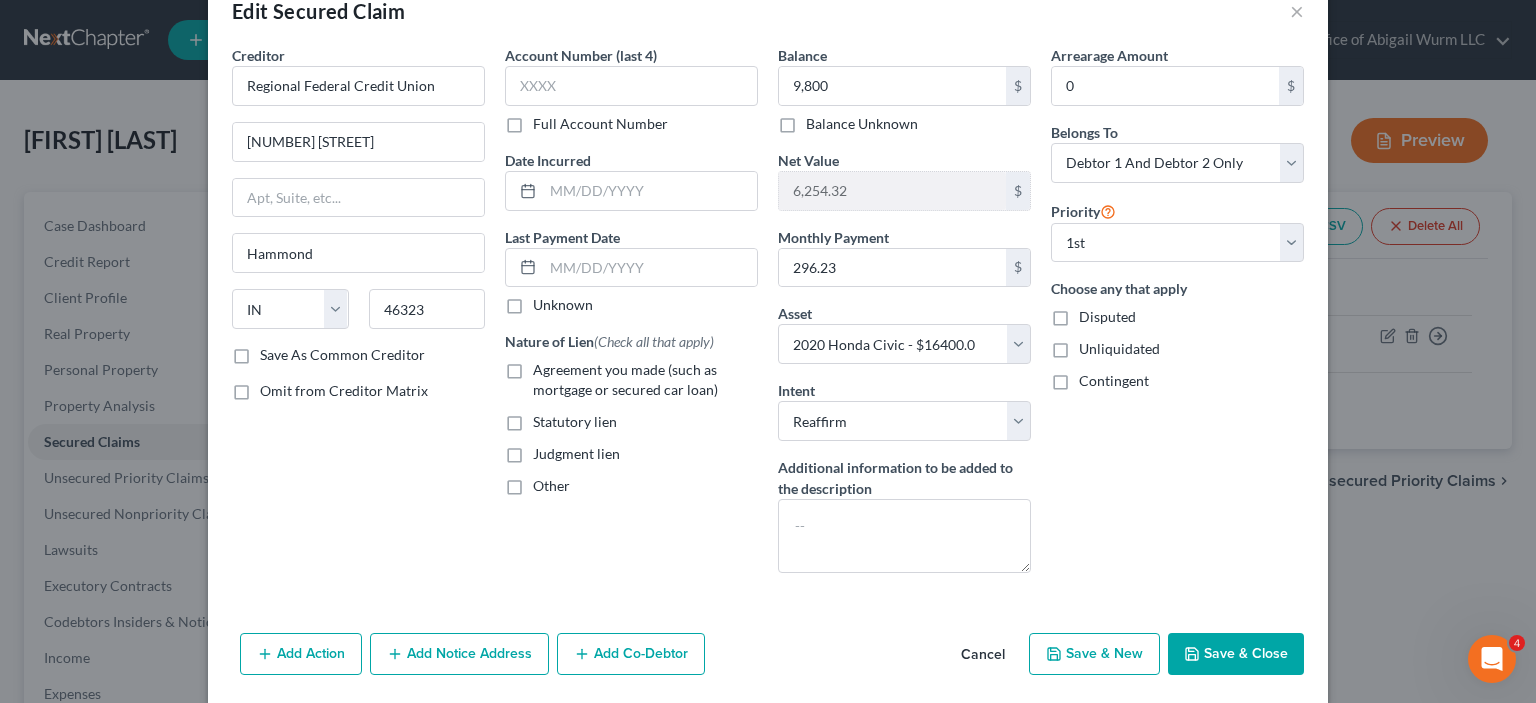 scroll, scrollTop: 72, scrollLeft: 0, axis: vertical 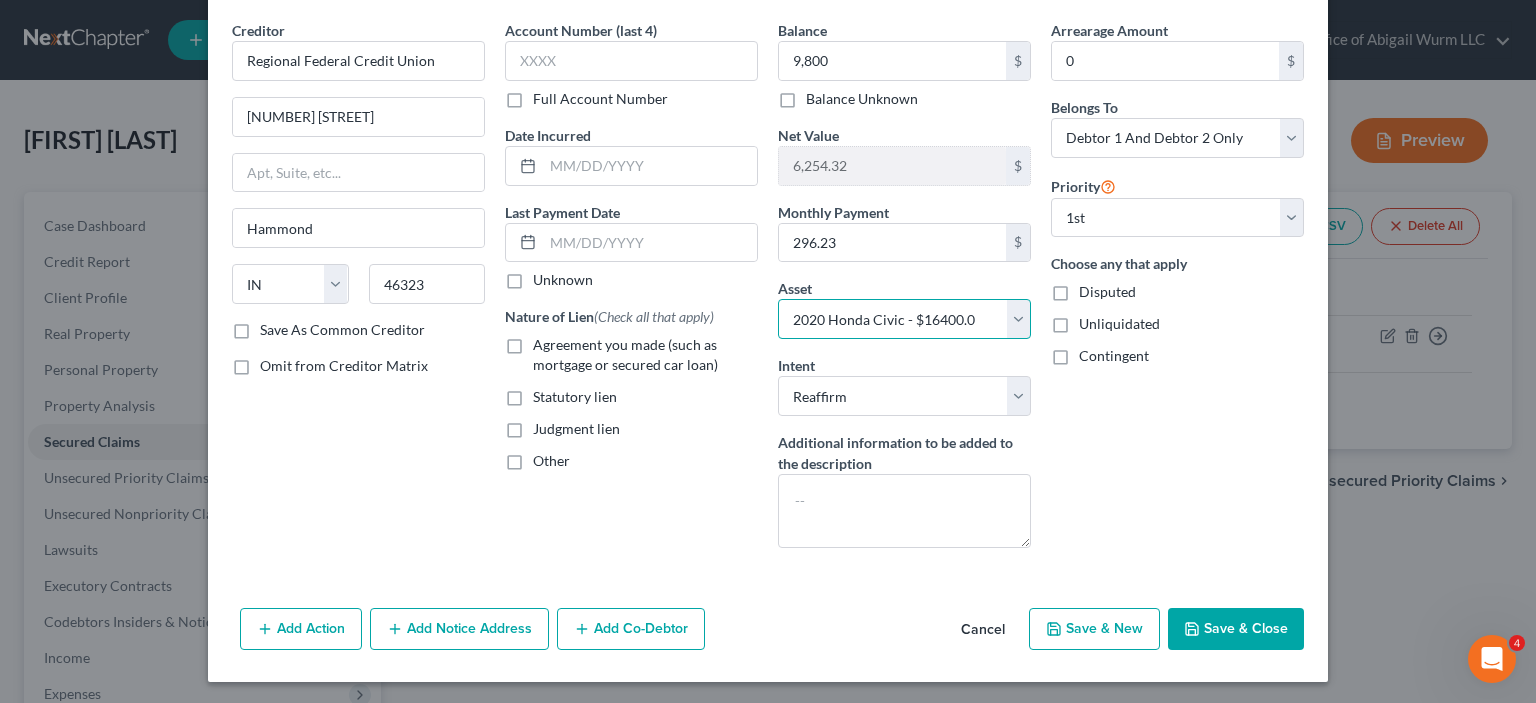 click on "Select Other Multiple Assets cash on hand (Cash on Hand) - $40.0 Regional Federal Credit Union (Checking Account) - $1000.0 State Bank (Checking Account) - $300.0 State Bank (Savings Account) - $500.0 Household Goods - misc household goods  (no one item over $600) - $2500.0 United Healthcare - $10000.0 AB&D Physicians Mutual - $7000.0 Clothing - misc clothing - $400.0 [NUMBER] [STREET], [LOT] - $25000.0 2020 Honda Civic - $16400.0" at bounding box center [904, 319] 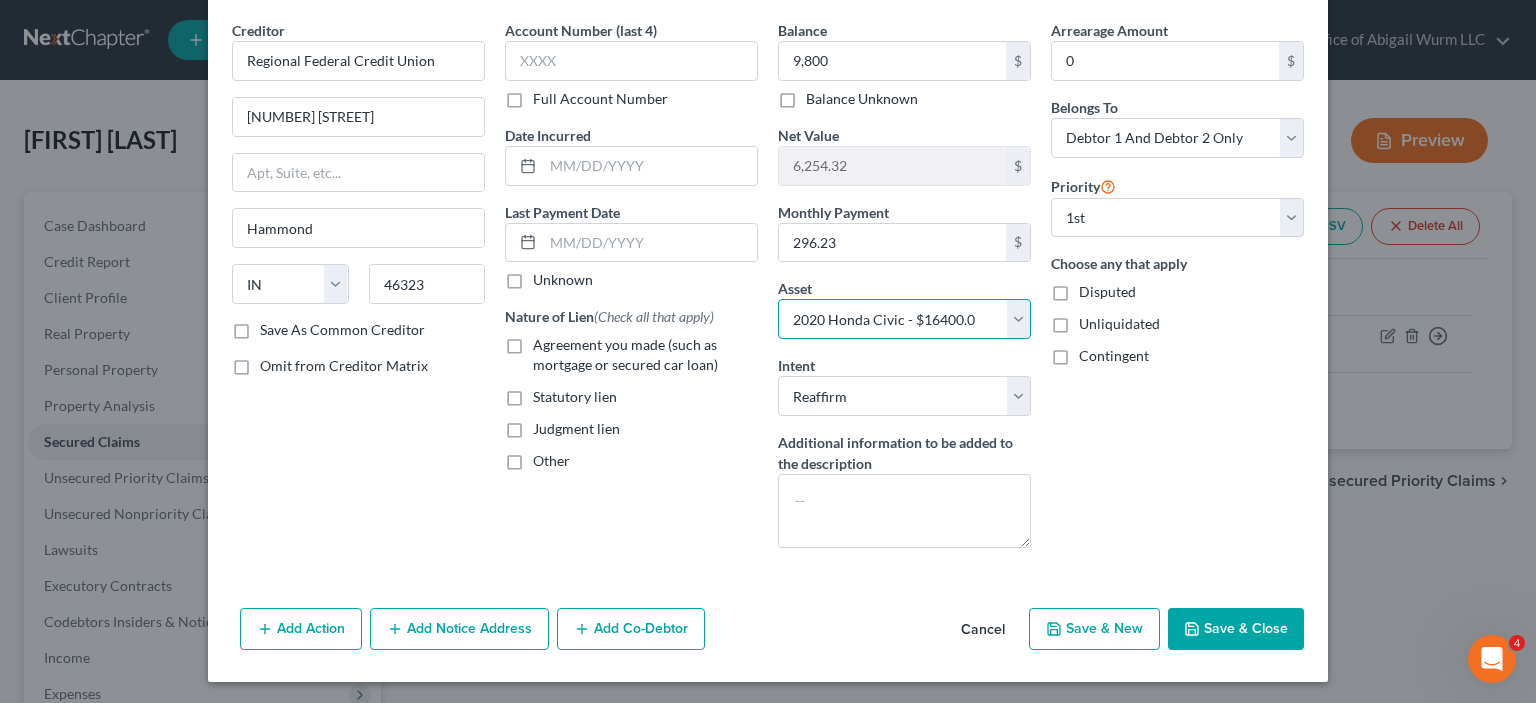 click on "Select Other Multiple Assets cash on hand (Cash on Hand) - $40.0 Regional Federal Credit Union (Checking Account) - $1000.0 State Bank (Checking Account) - $300.0 State Bank (Savings Account) - $500.0 Household Goods - misc household goods  (no one item over $600) - $2500.0 United Healthcare - $10000.0 AB&D Physicians Mutual - $7000.0 Clothing - misc clothing - $400.0 [NUMBER] [STREET], [LOT] - $25000.0 2020 Honda Civic - $16400.0" at bounding box center (904, 319) 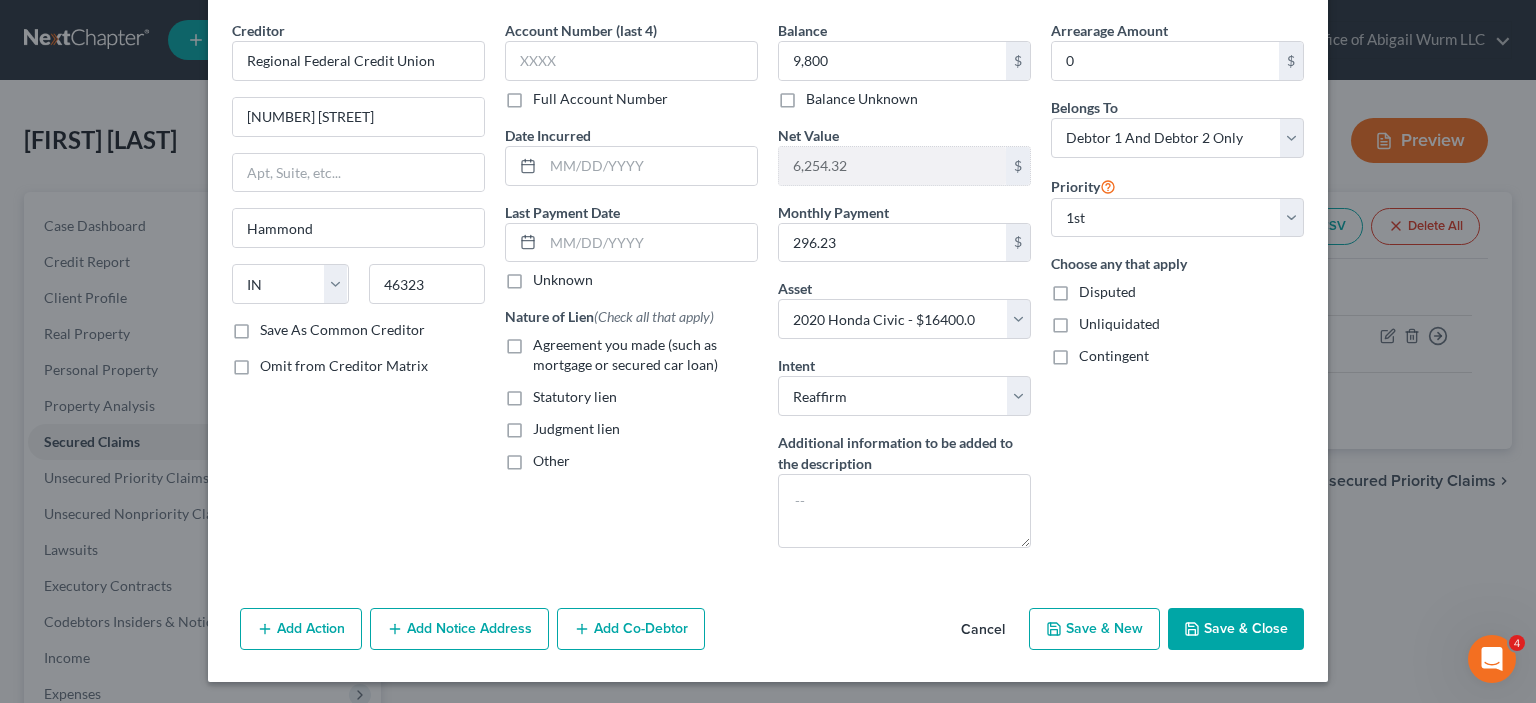 click on "Save & New" at bounding box center [1094, 629] 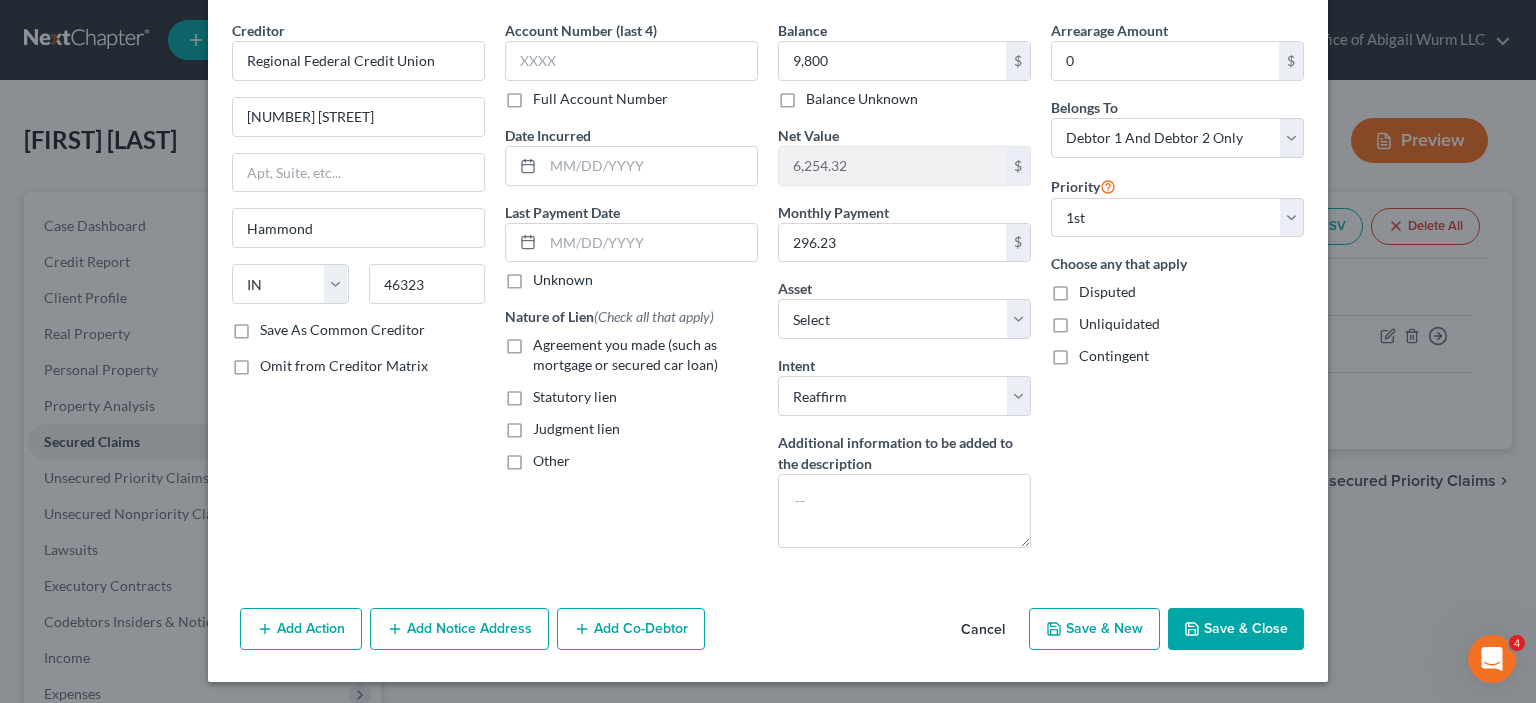 select on "0" 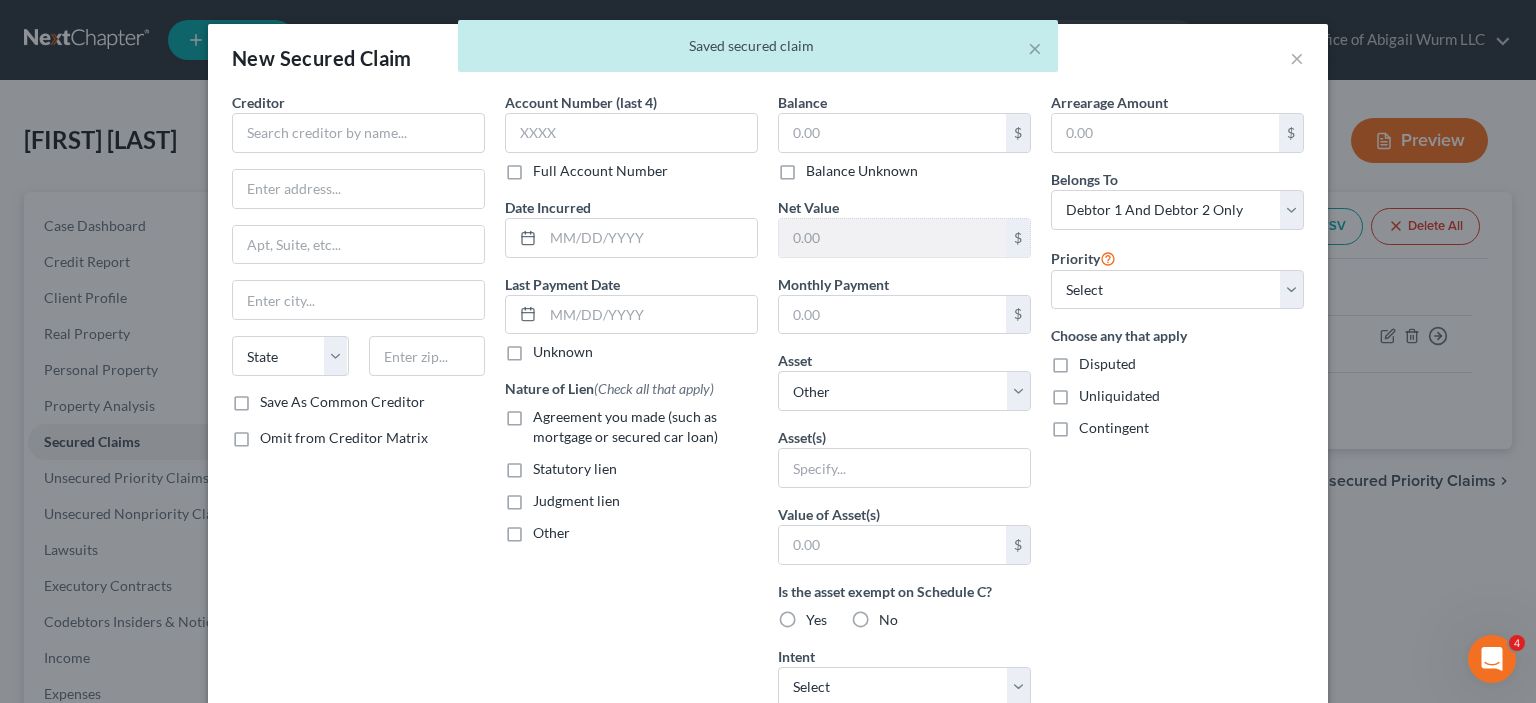 click on "×                     Saved secured claim" at bounding box center (758, 51) 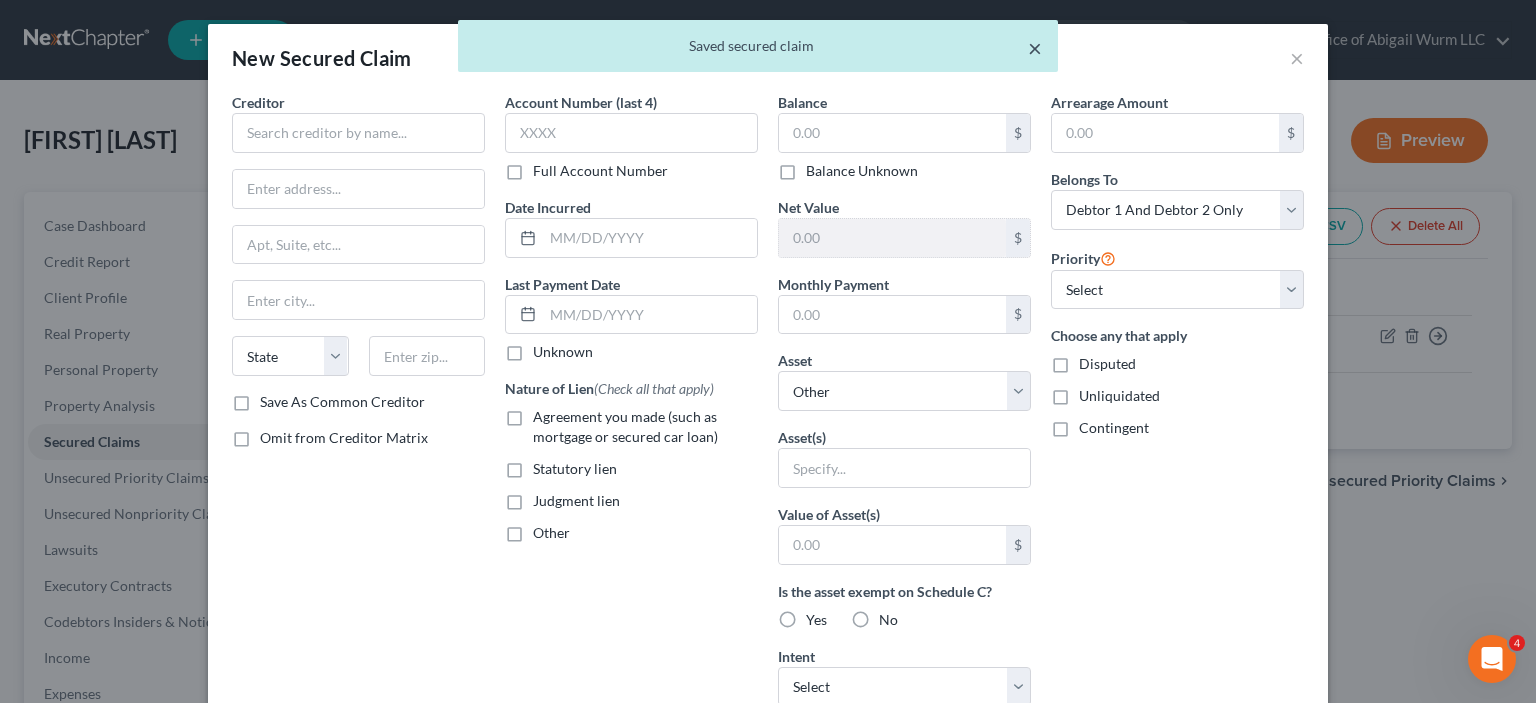 drag, startPoint x: 1035, startPoint y: 48, endPoint x: 1076, endPoint y: 99, distance: 65.43699 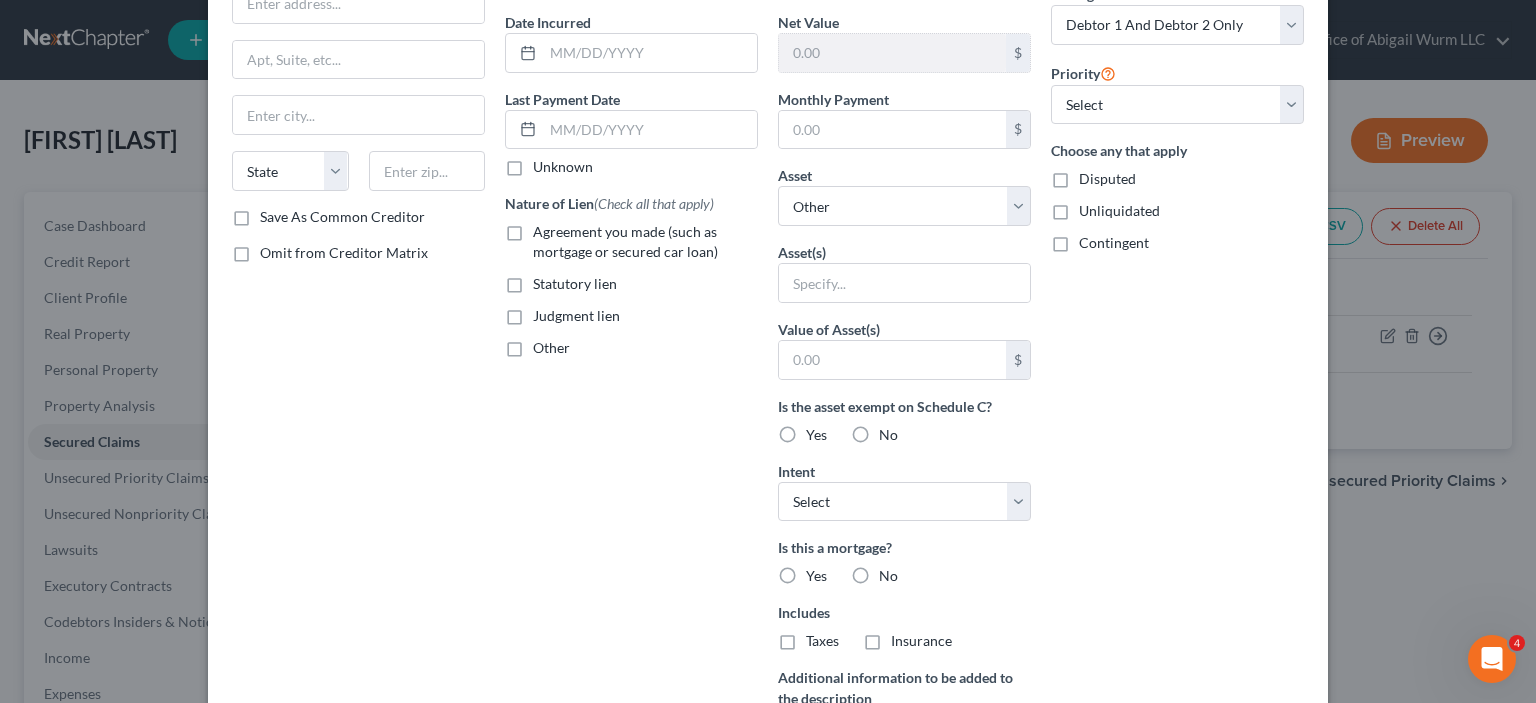 scroll, scrollTop: 400, scrollLeft: 0, axis: vertical 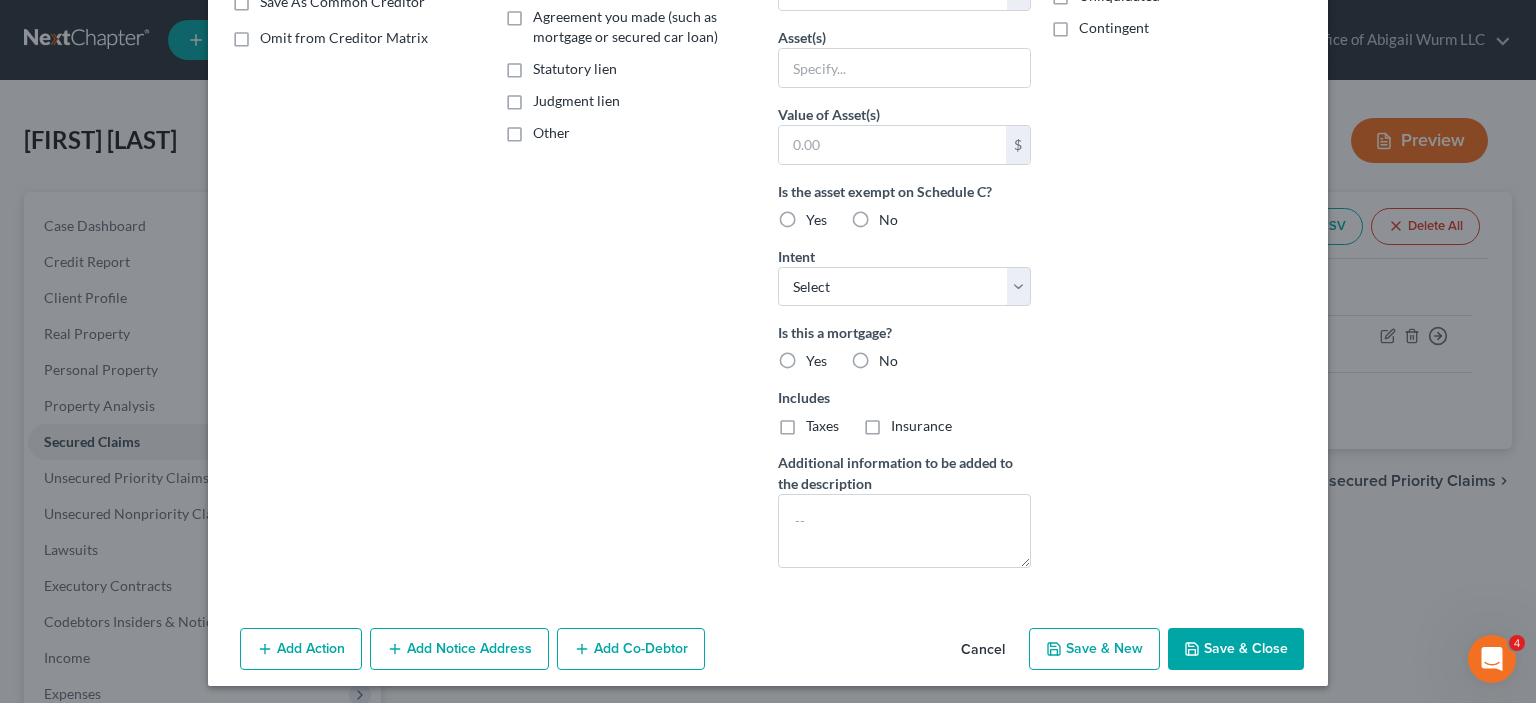 click on "Save & Close" at bounding box center (1236, 649) 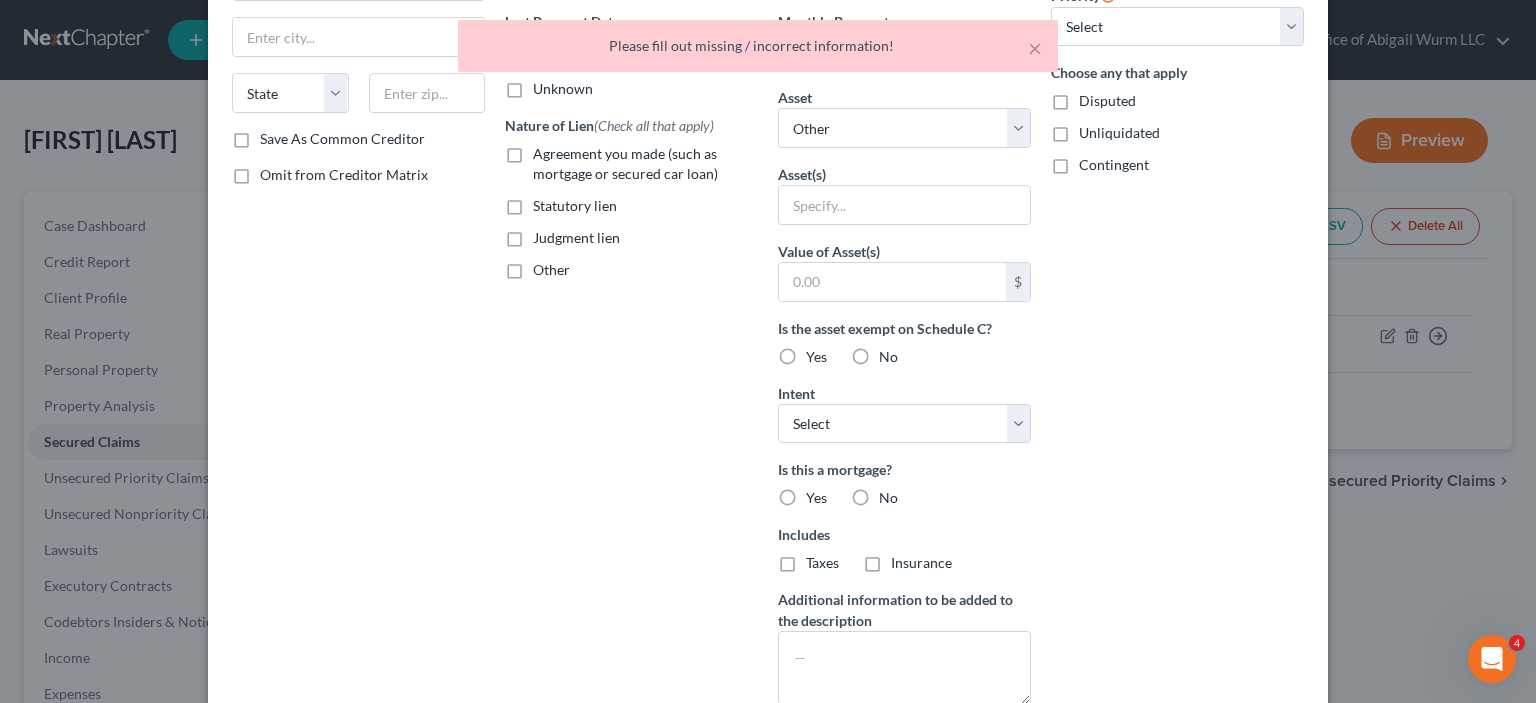 scroll, scrollTop: 0, scrollLeft: 0, axis: both 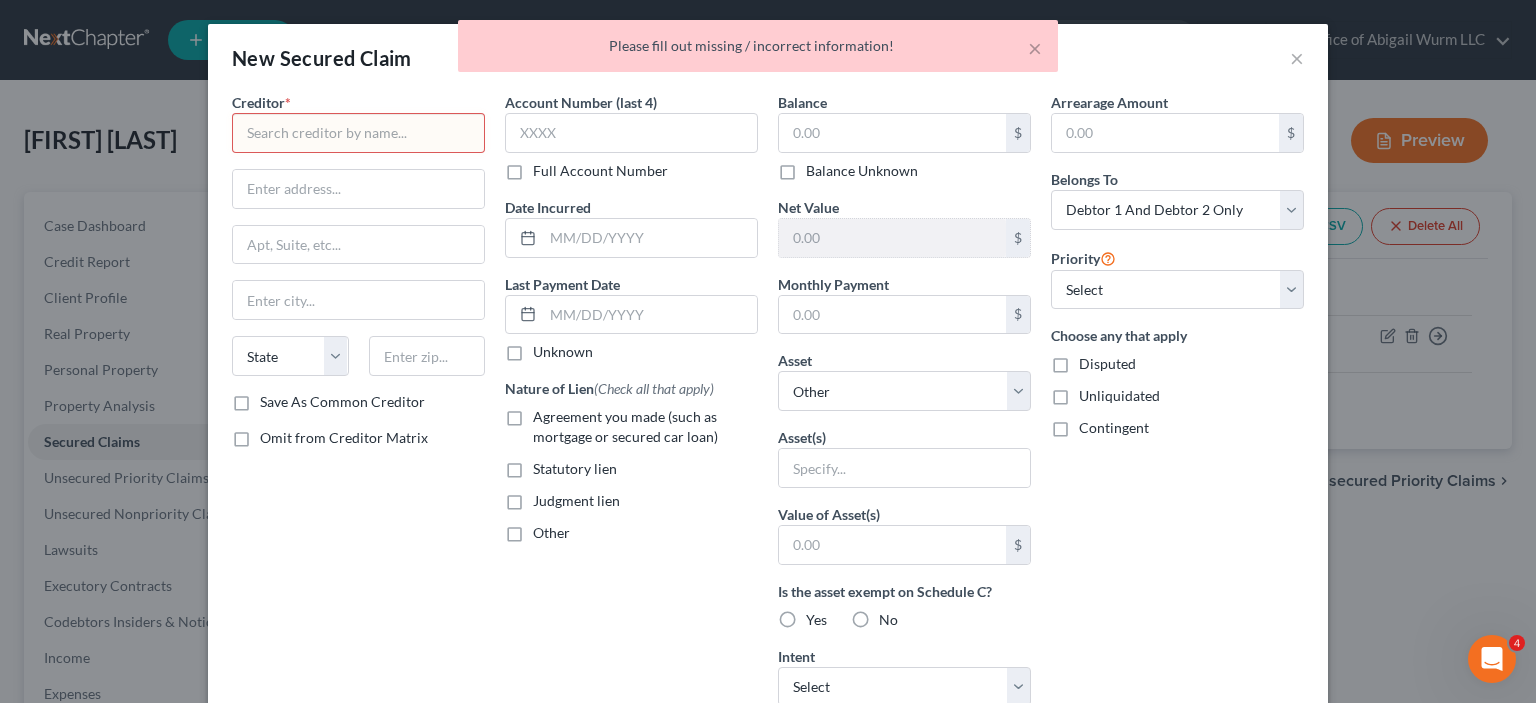 click on "×                     Please fill out missing / incorrect information!" at bounding box center (758, 51) 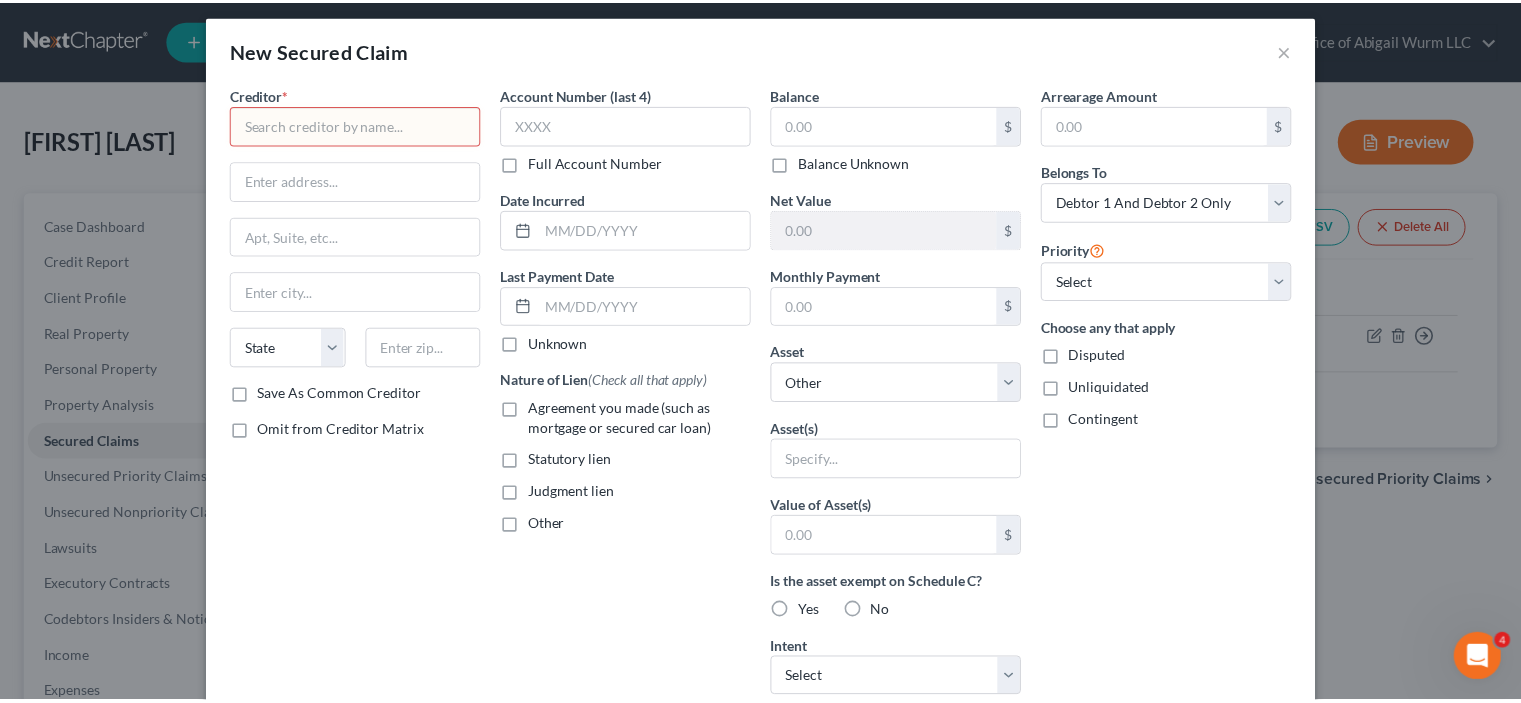 scroll, scrollTop: 0, scrollLeft: 0, axis: both 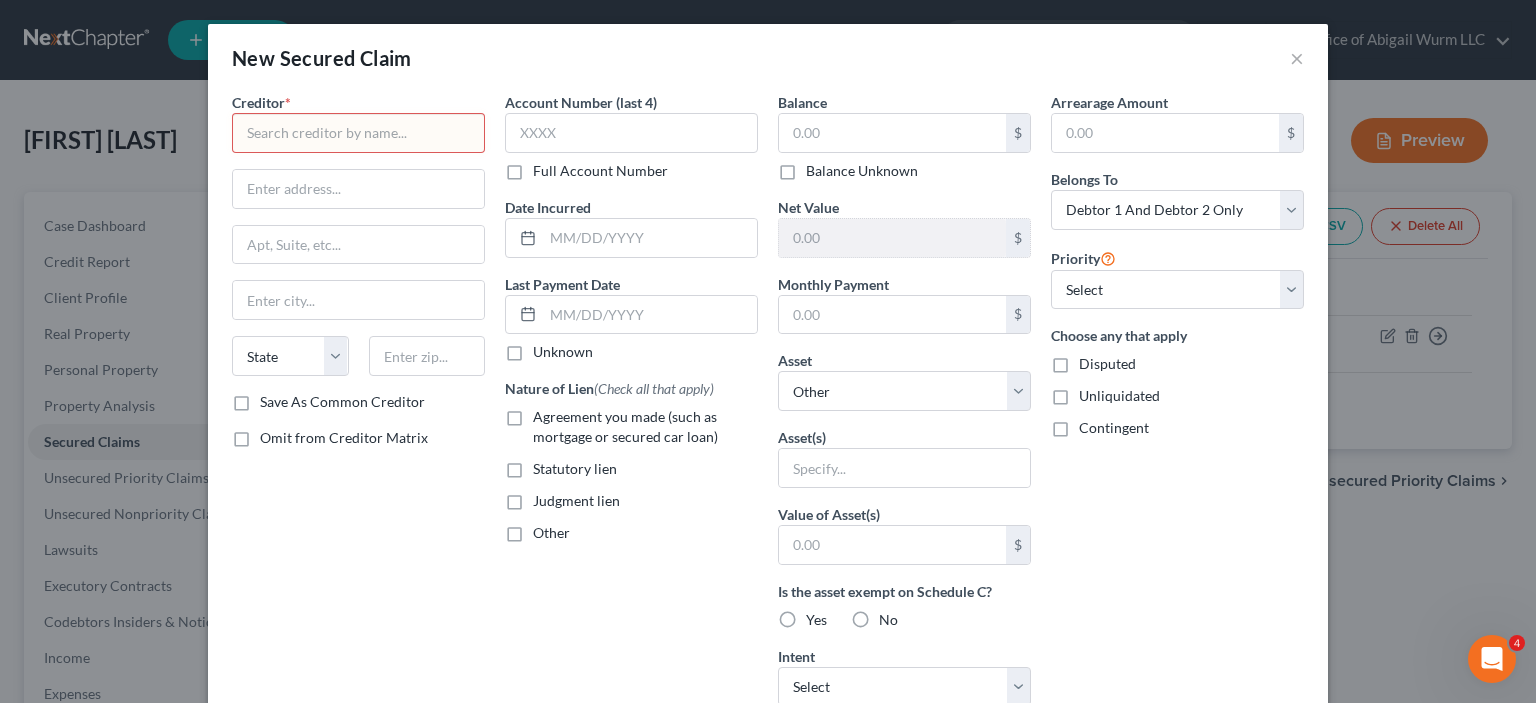 click at bounding box center [358, 133] 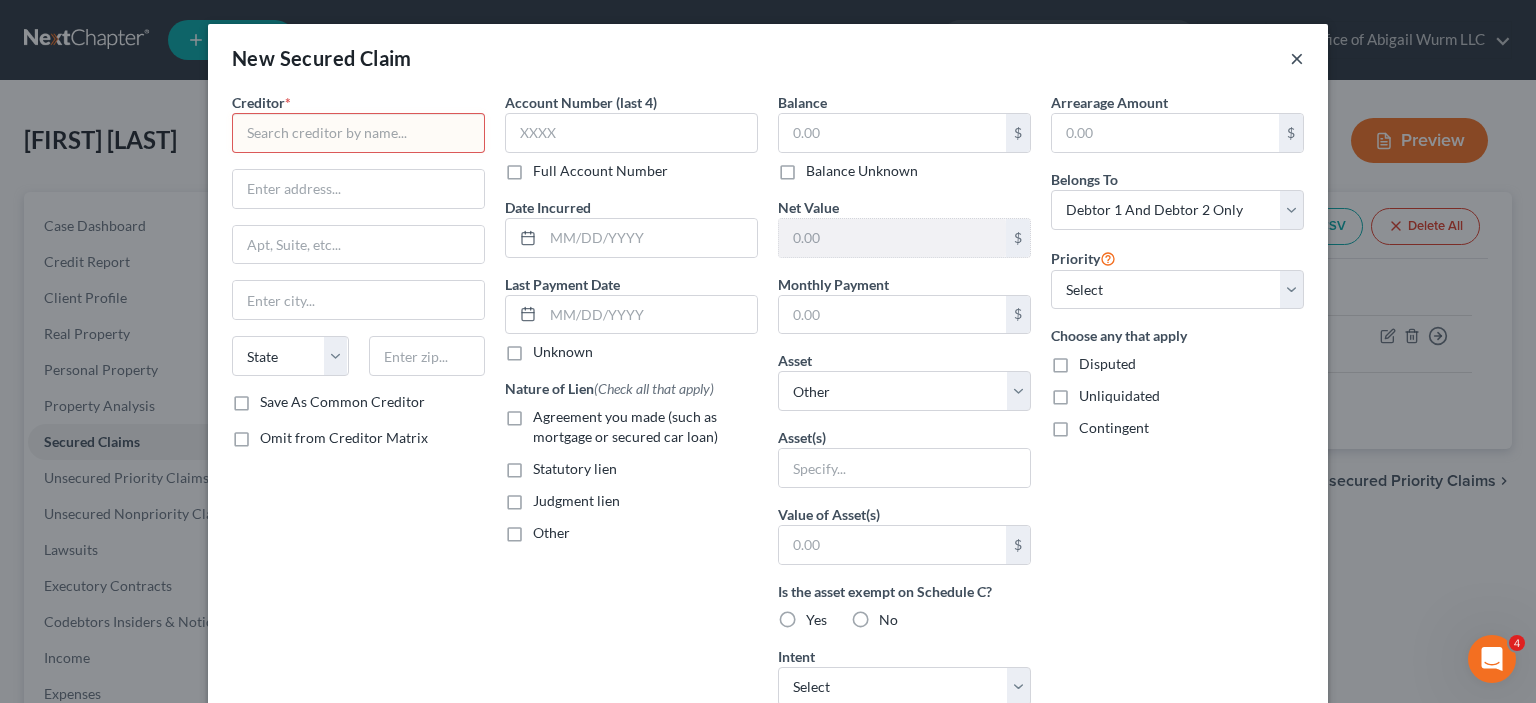 click on "×" at bounding box center (1297, 58) 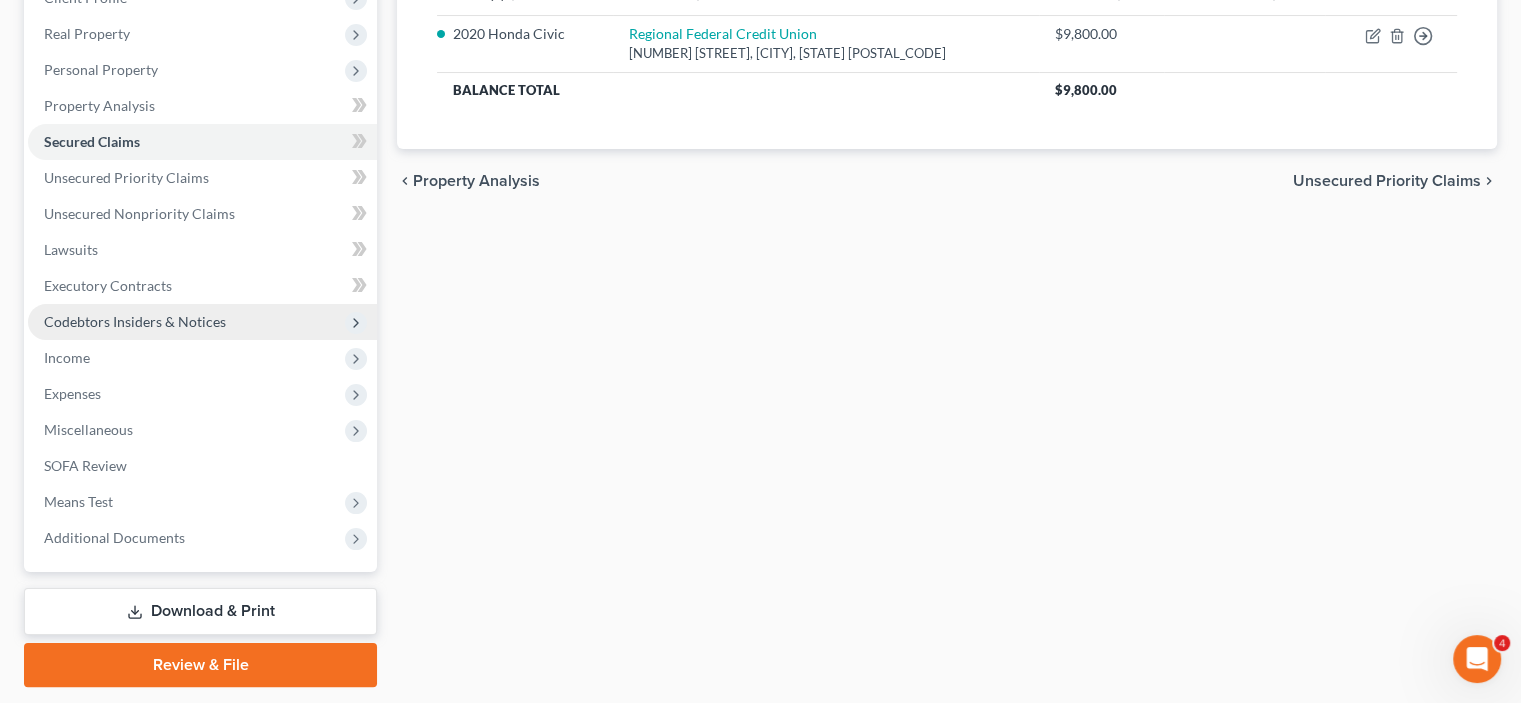 scroll, scrollTop: 200, scrollLeft: 0, axis: vertical 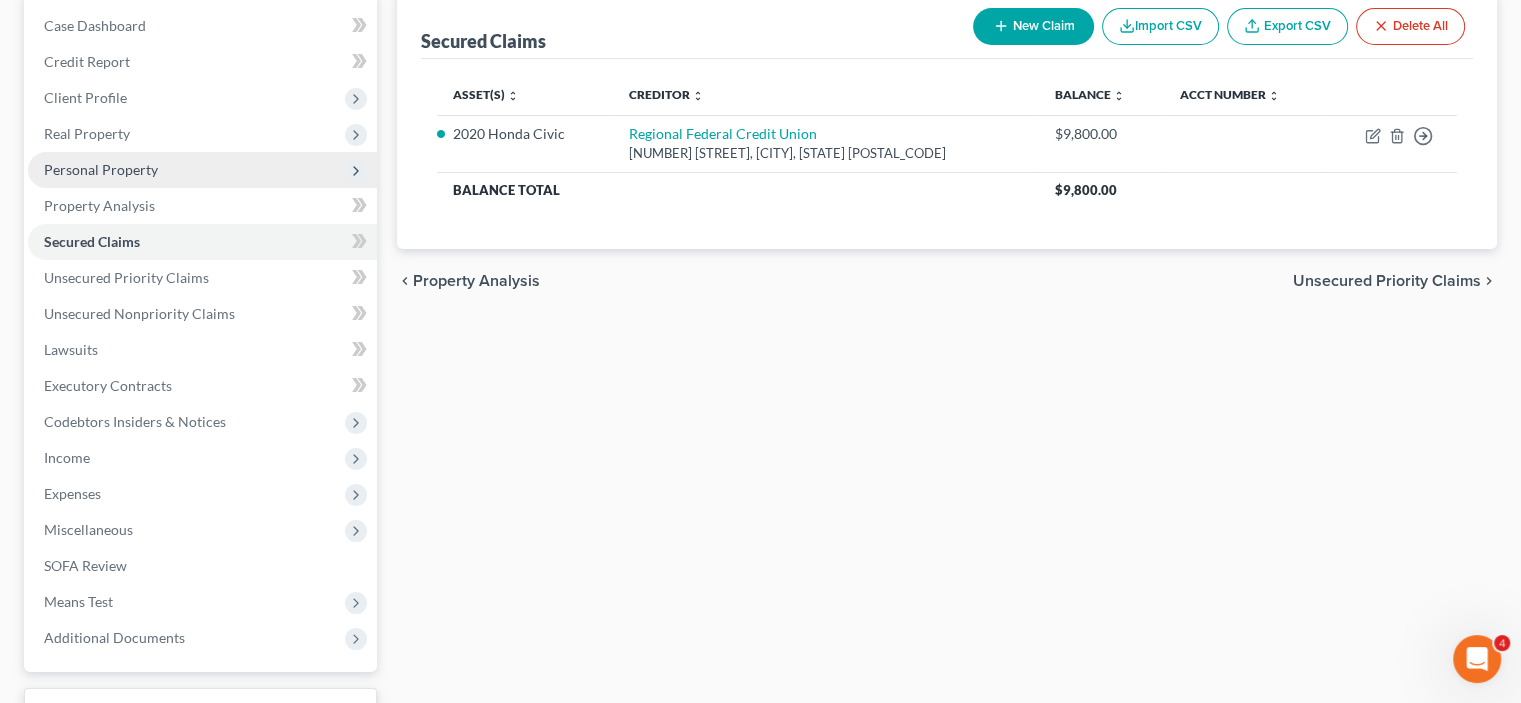 click on "Personal Property" at bounding box center [101, 169] 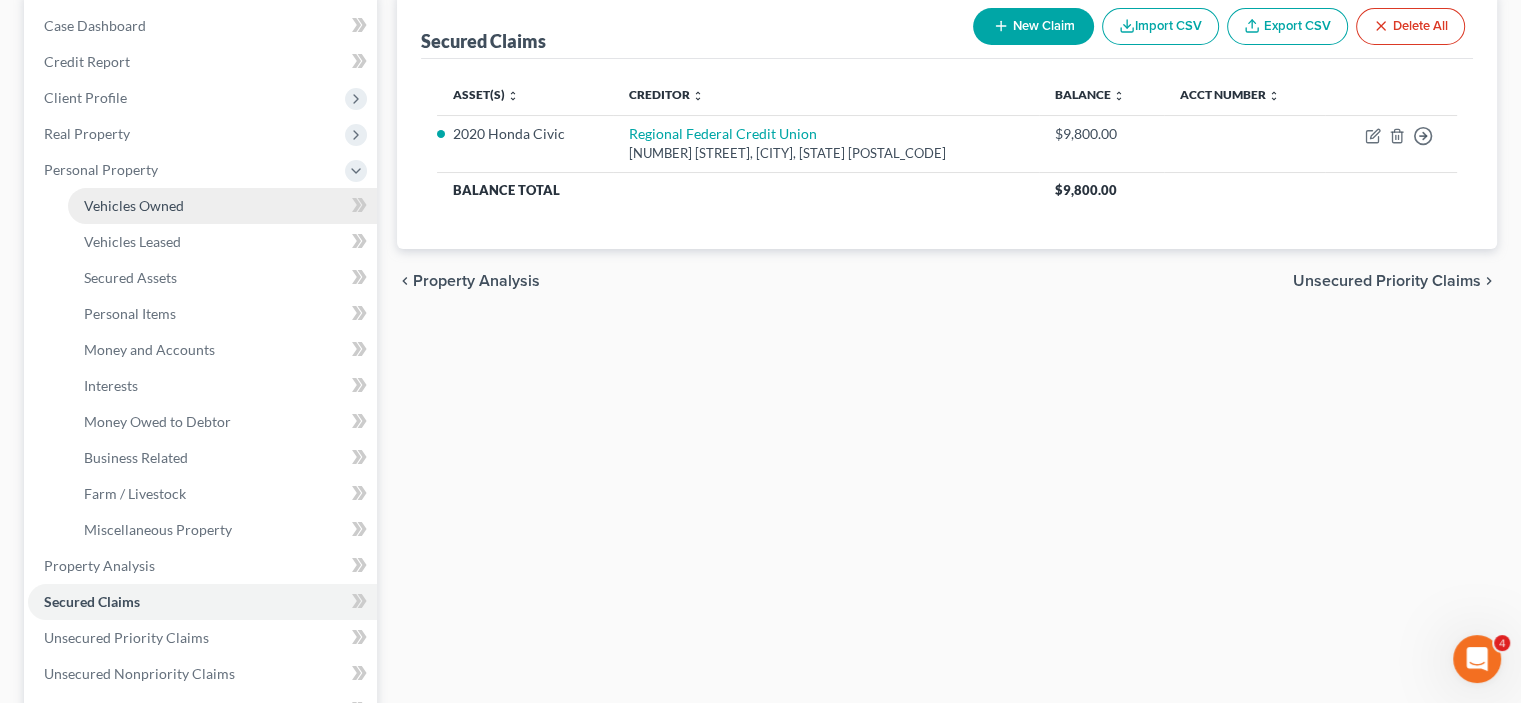 click on "Vehicles Owned" at bounding box center (222, 206) 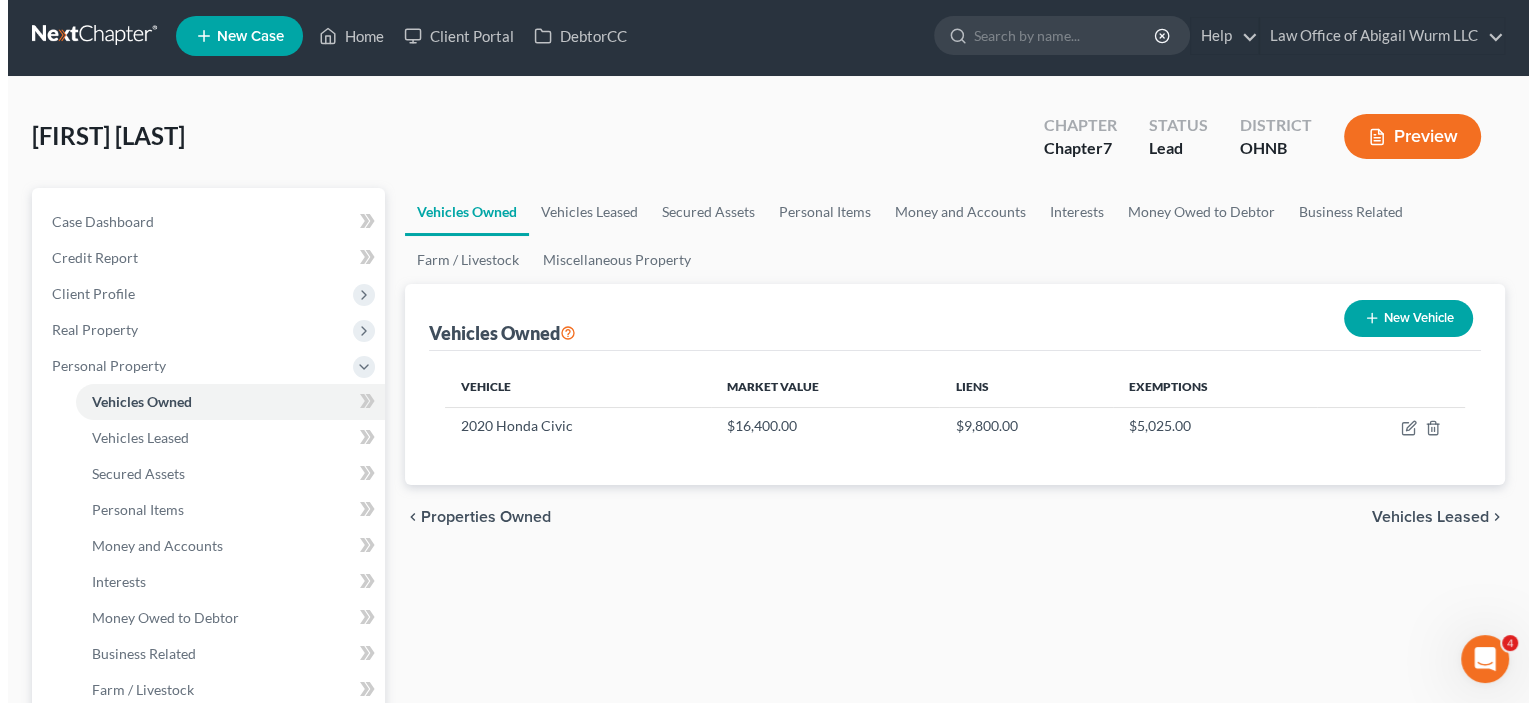 scroll, scrollTop: 0, scrollLeft: 0, axis: both 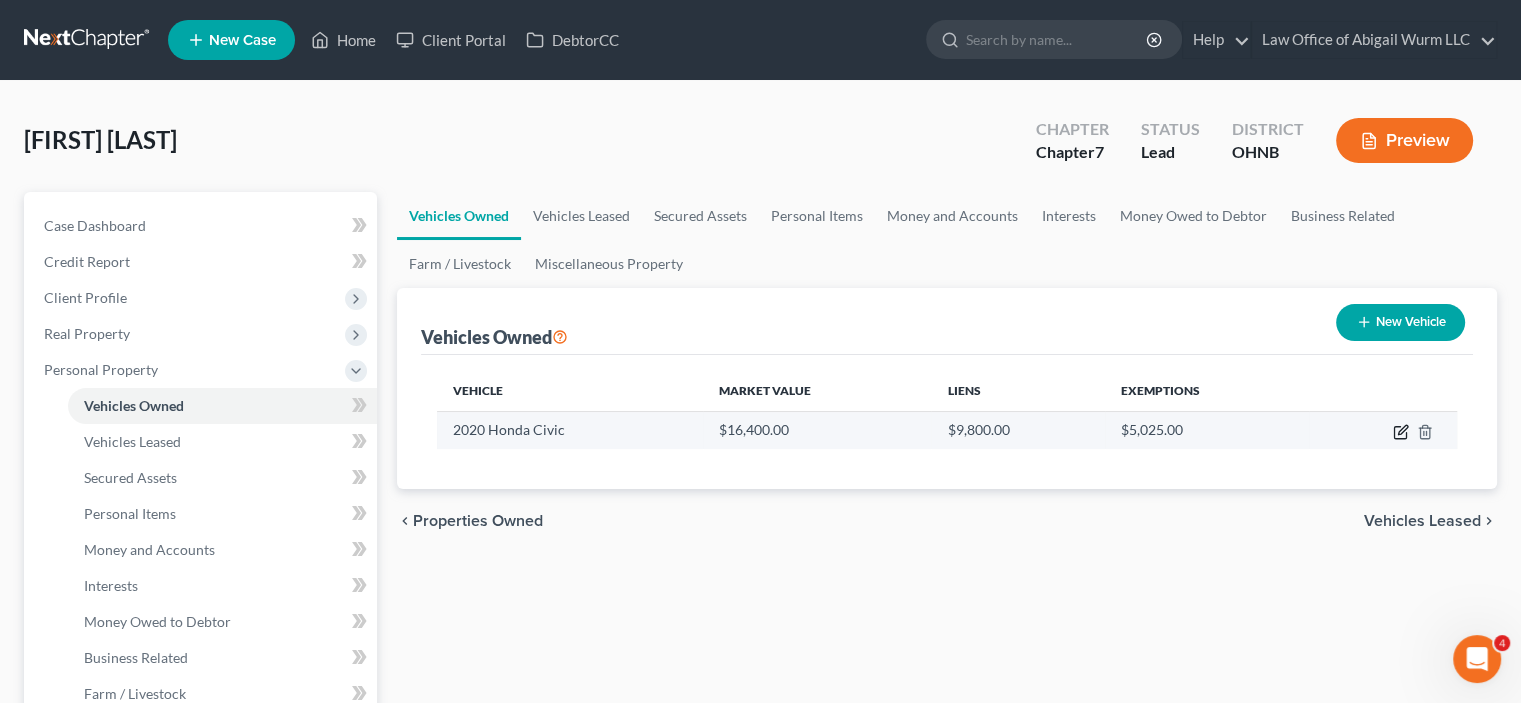 click 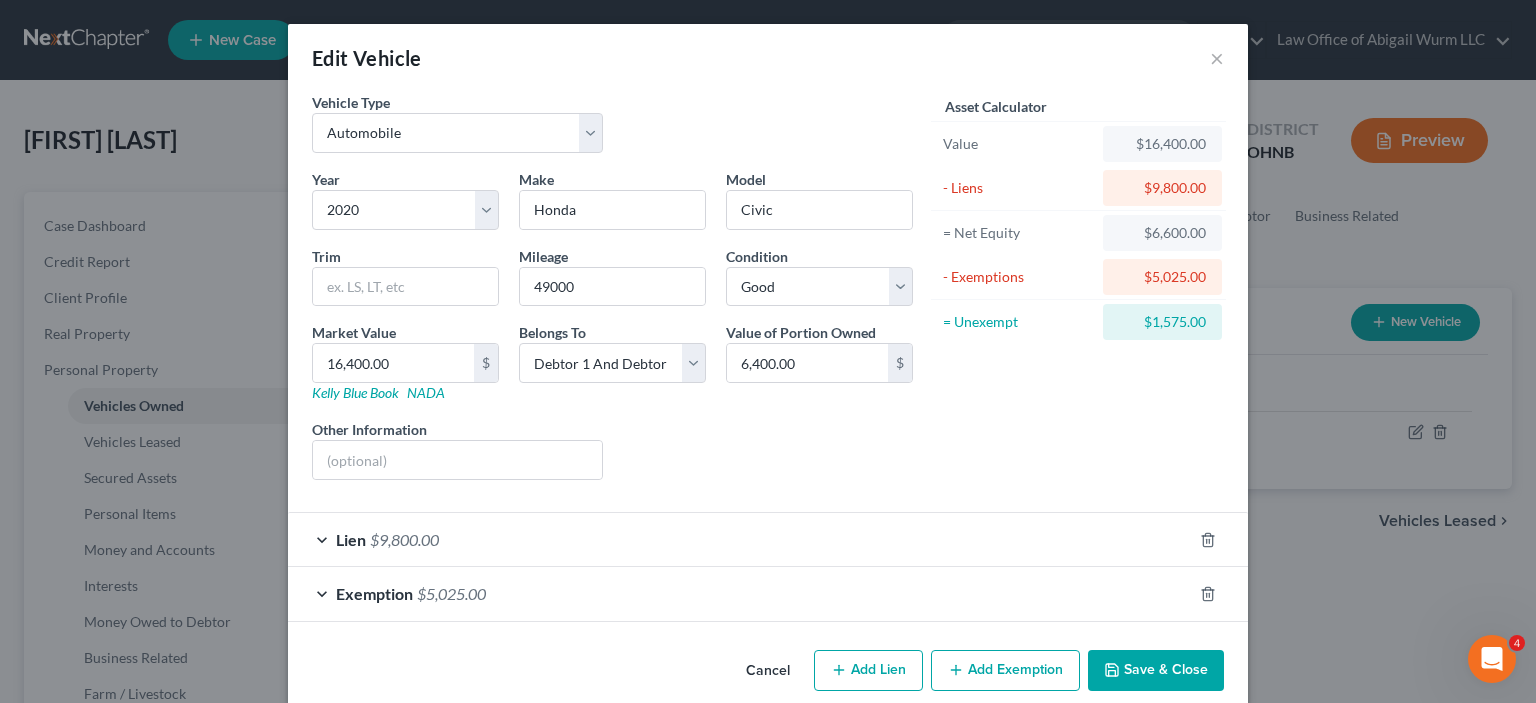 click on "Value of Portion Owned" at bounding box center (801, 332) 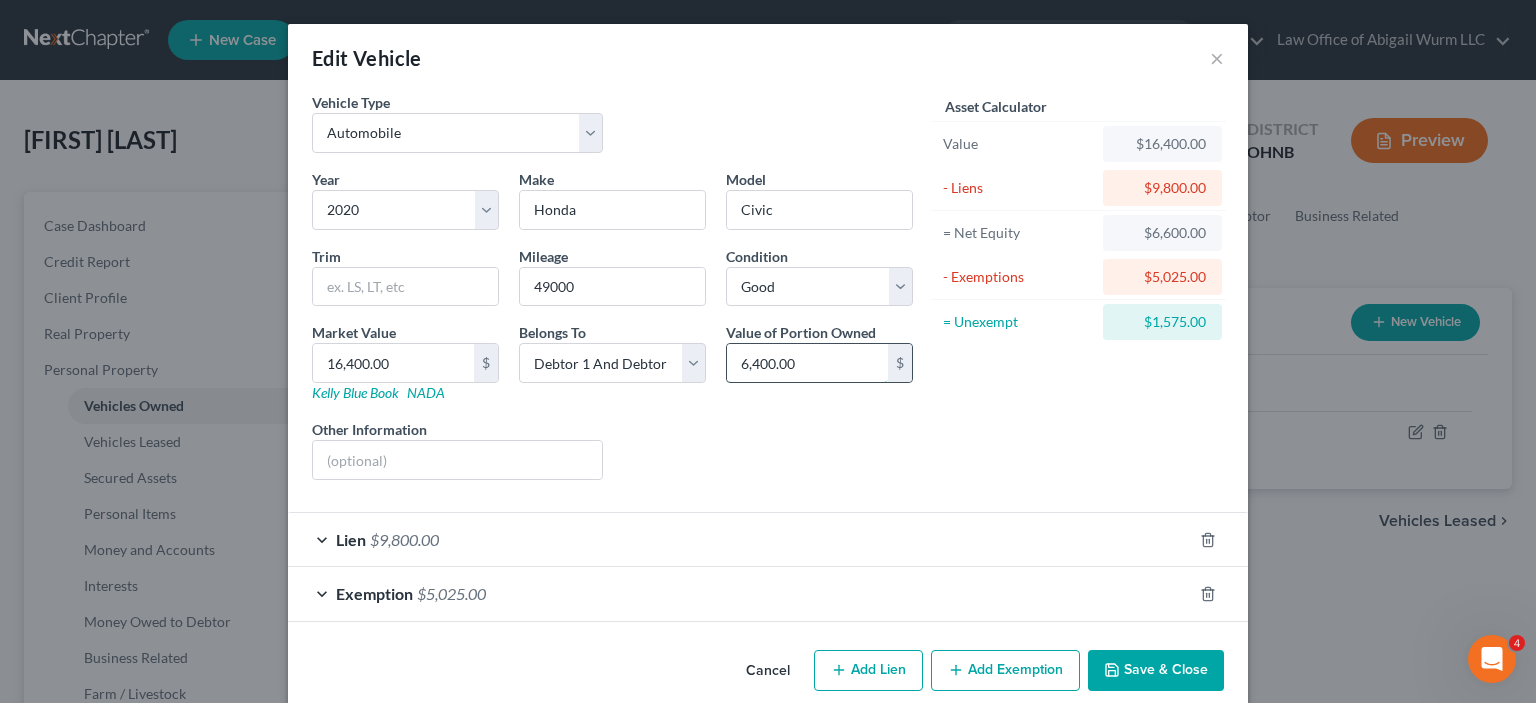 click on "6,400.00" at bounding box center (807, 363) 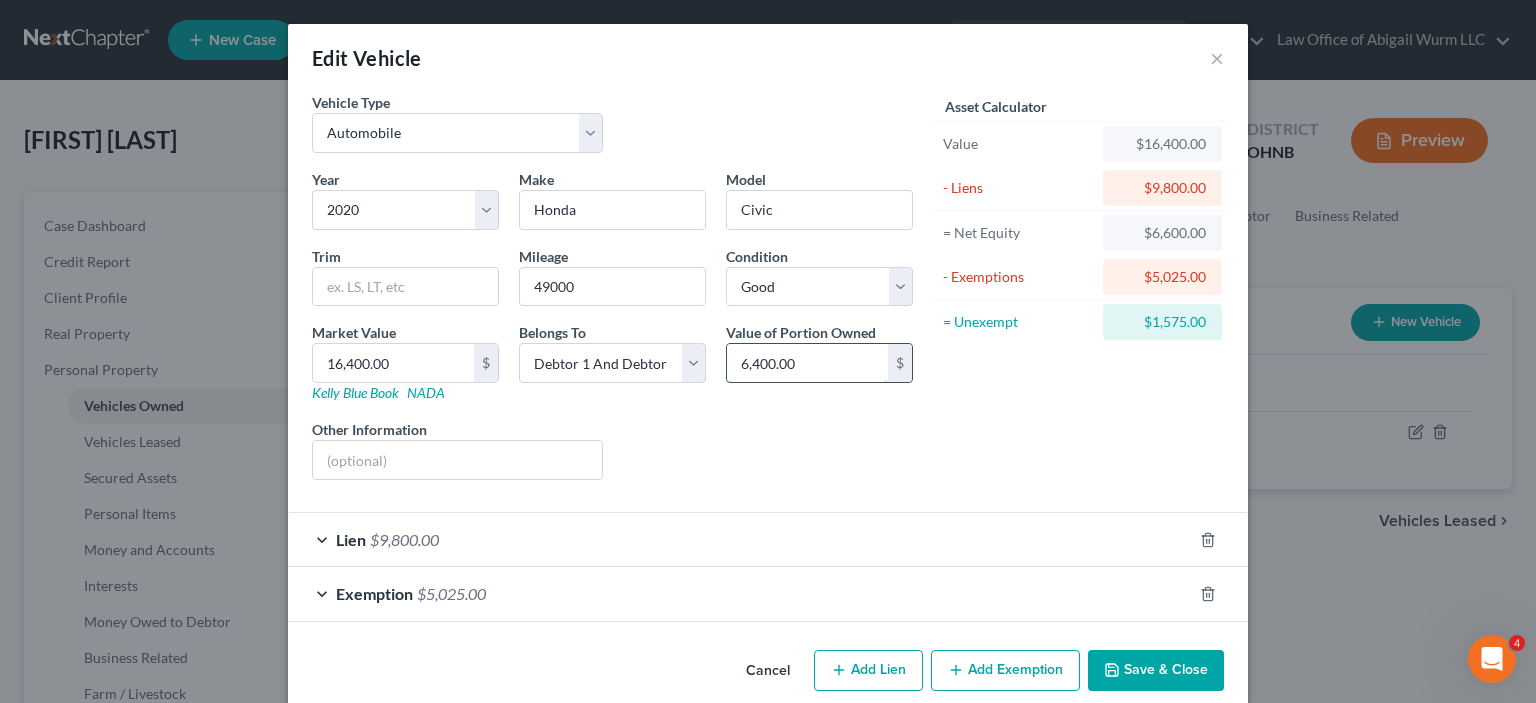click on "6,400.00" at bounding box center [807, 363] 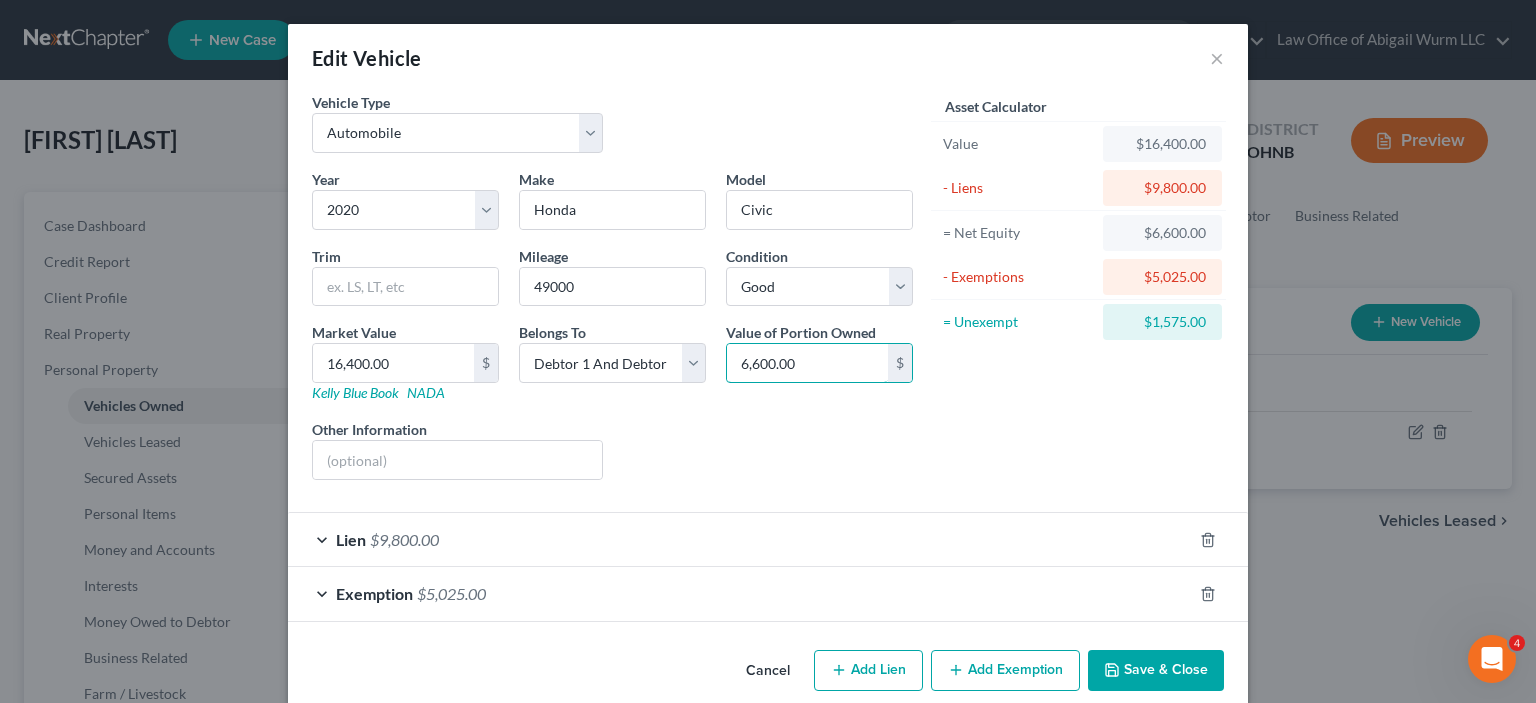 type on "6,600.00" 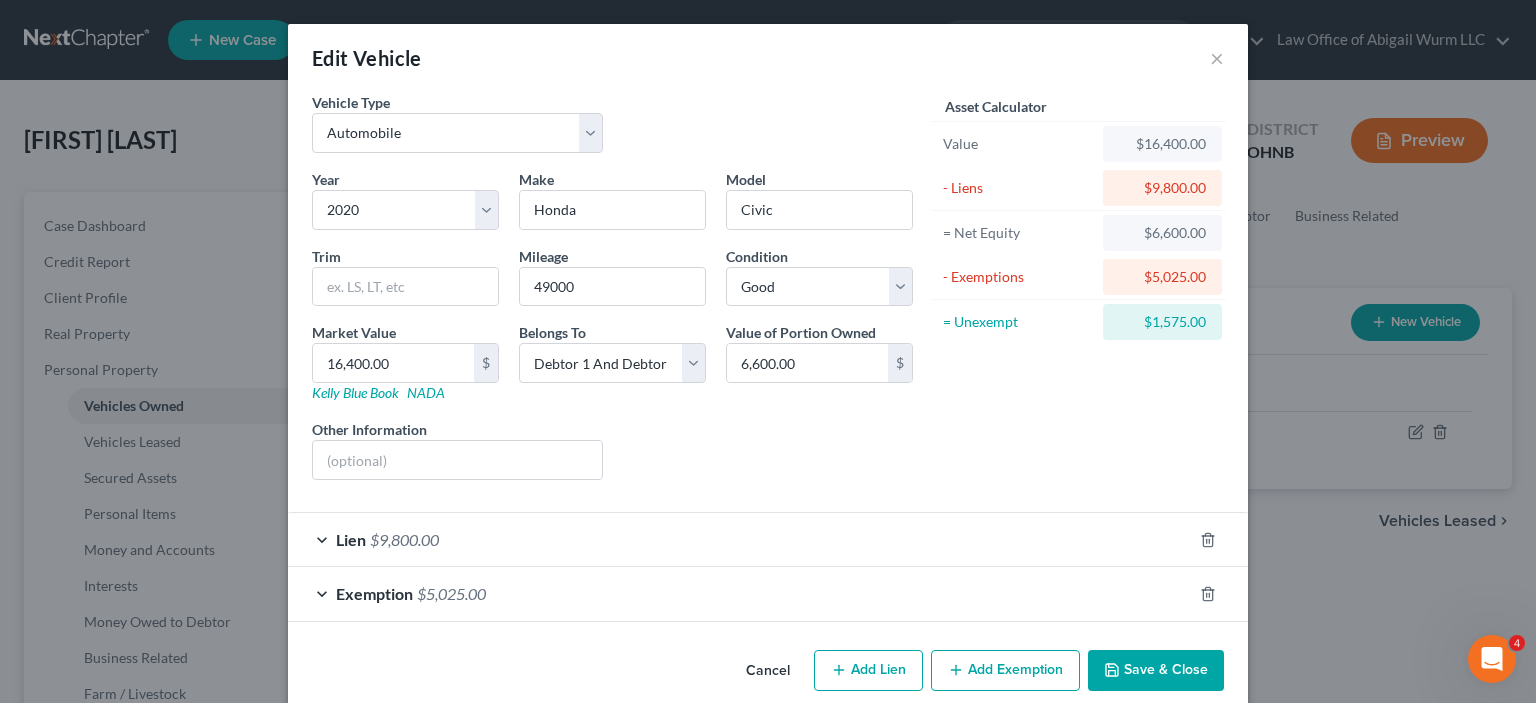 click on "Exemption $5,025.00" at bounding box center (740, 593) 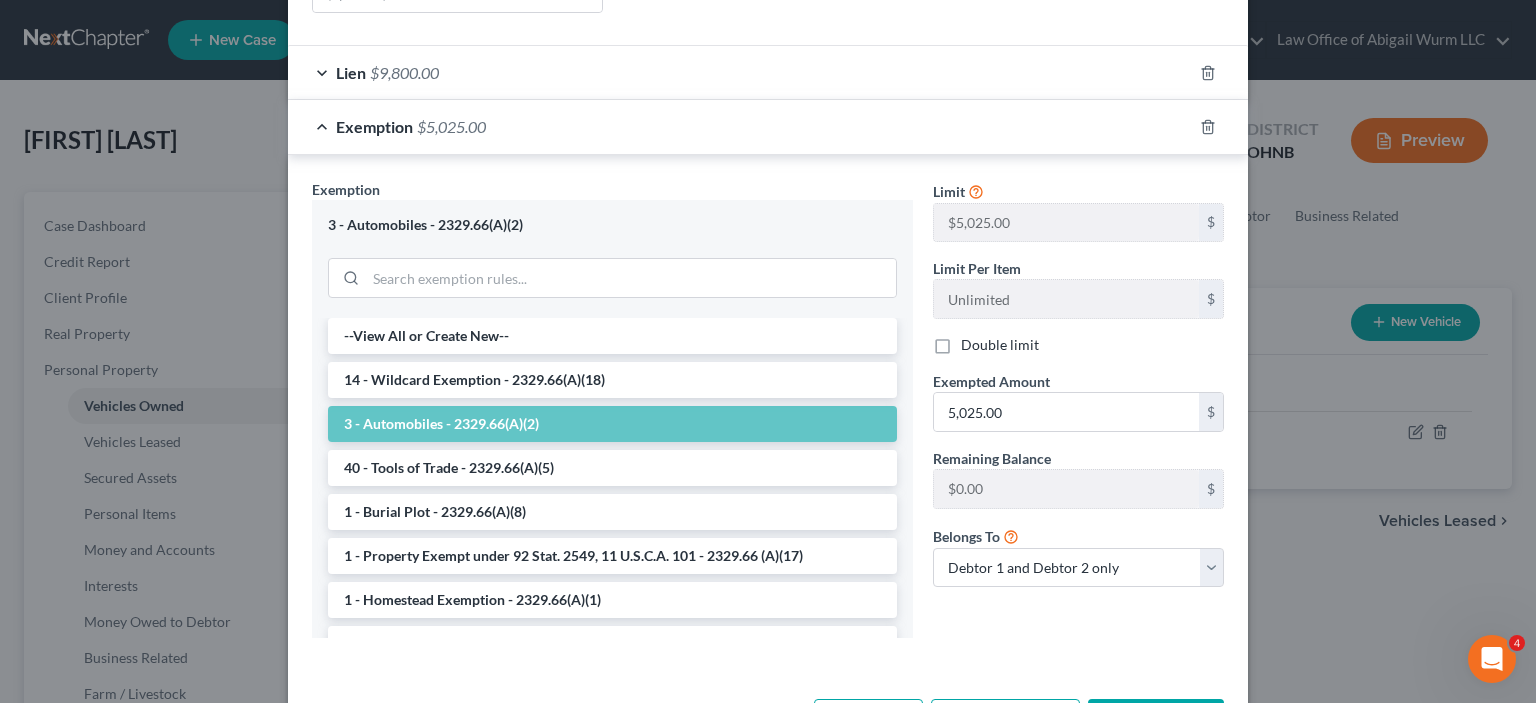scroll, scrollTop: 541, scrollLeft: 0, axis: vertical 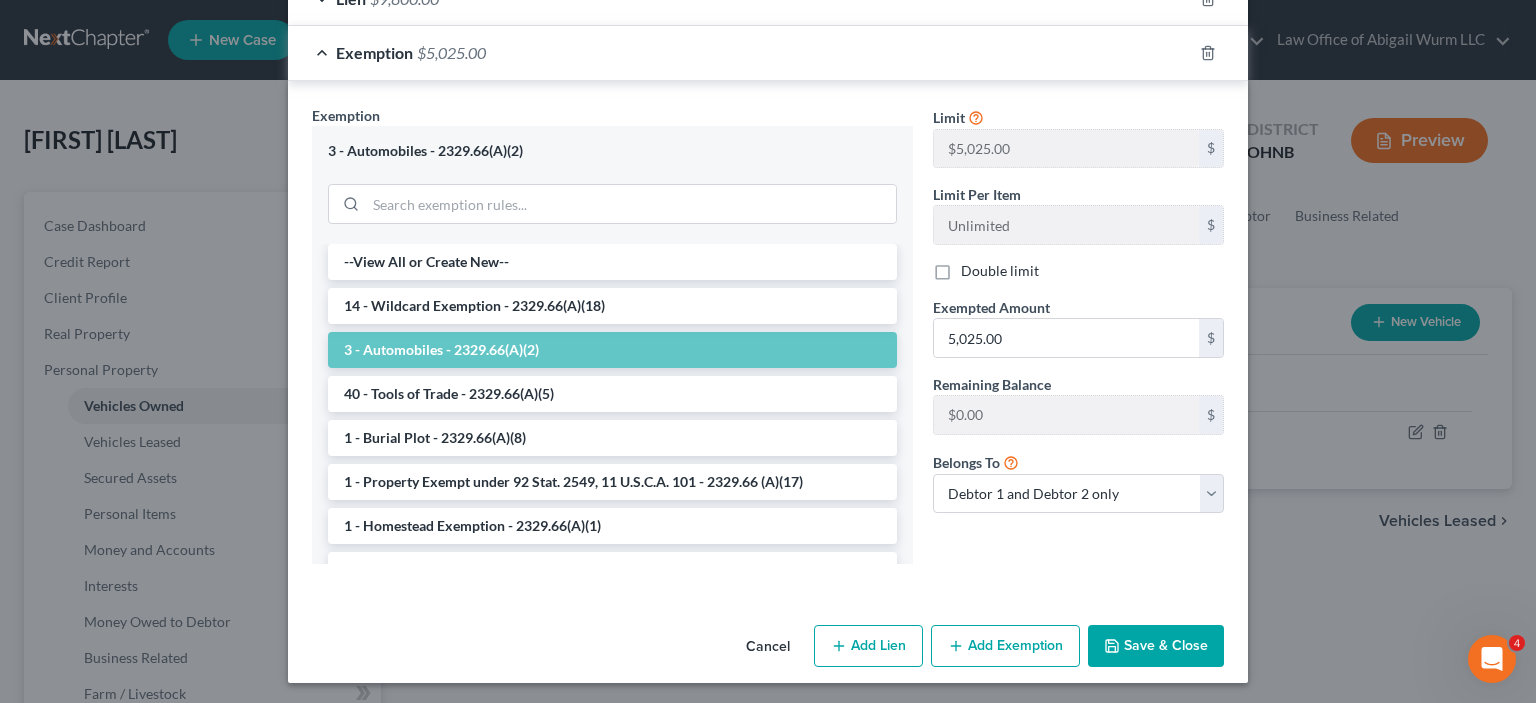 click on "Save & Close" at bounding box center [1156, 646] 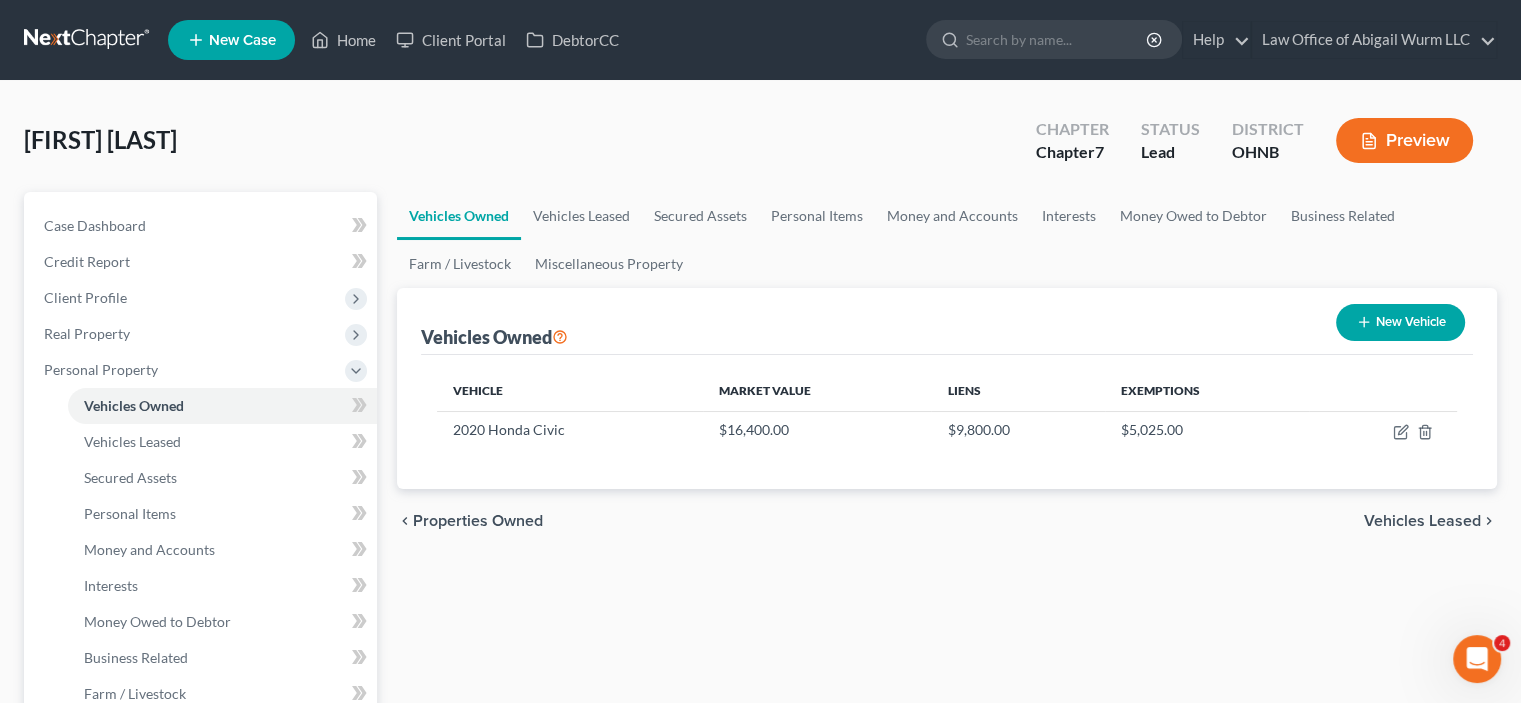 click on "Preview" at bounding box center (1404, 140) 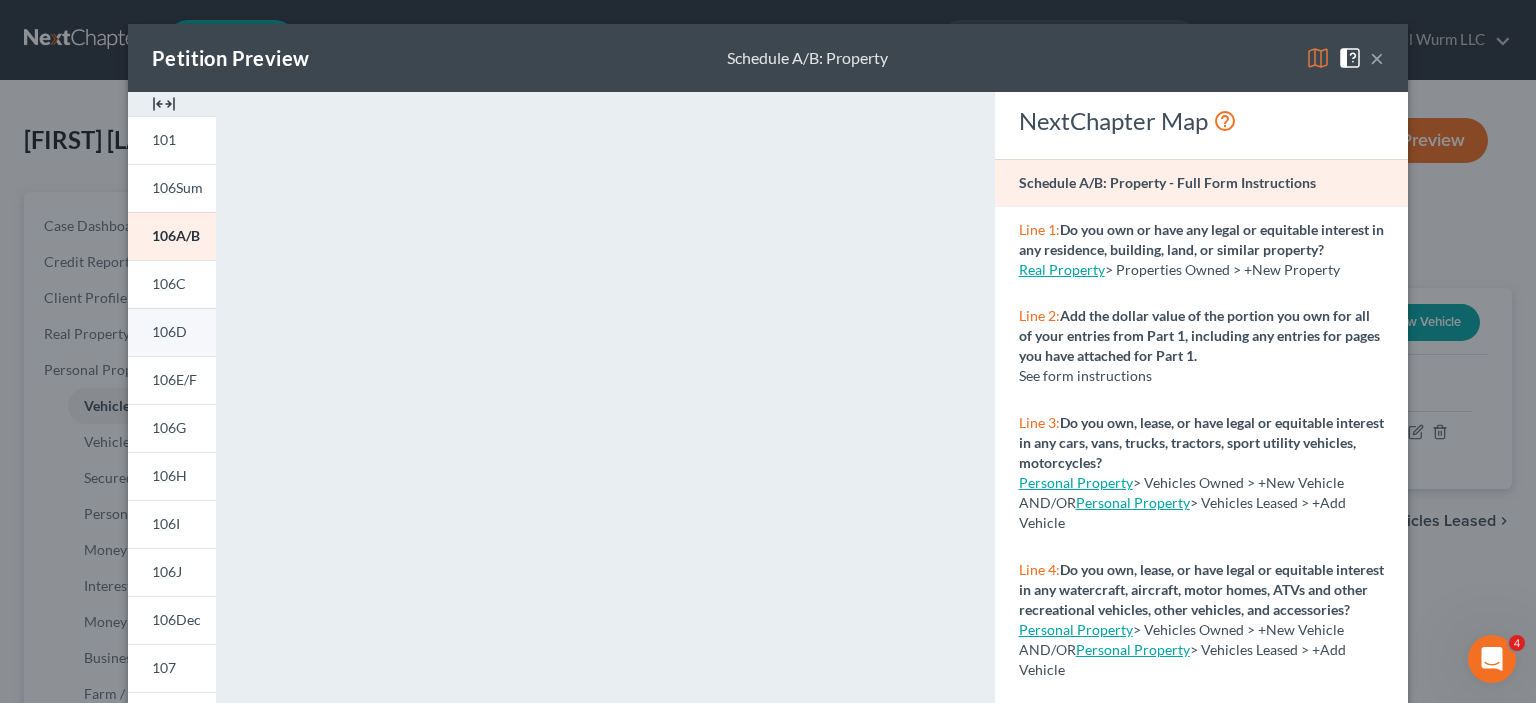 click on "106D" at bounding box center (172, 332) 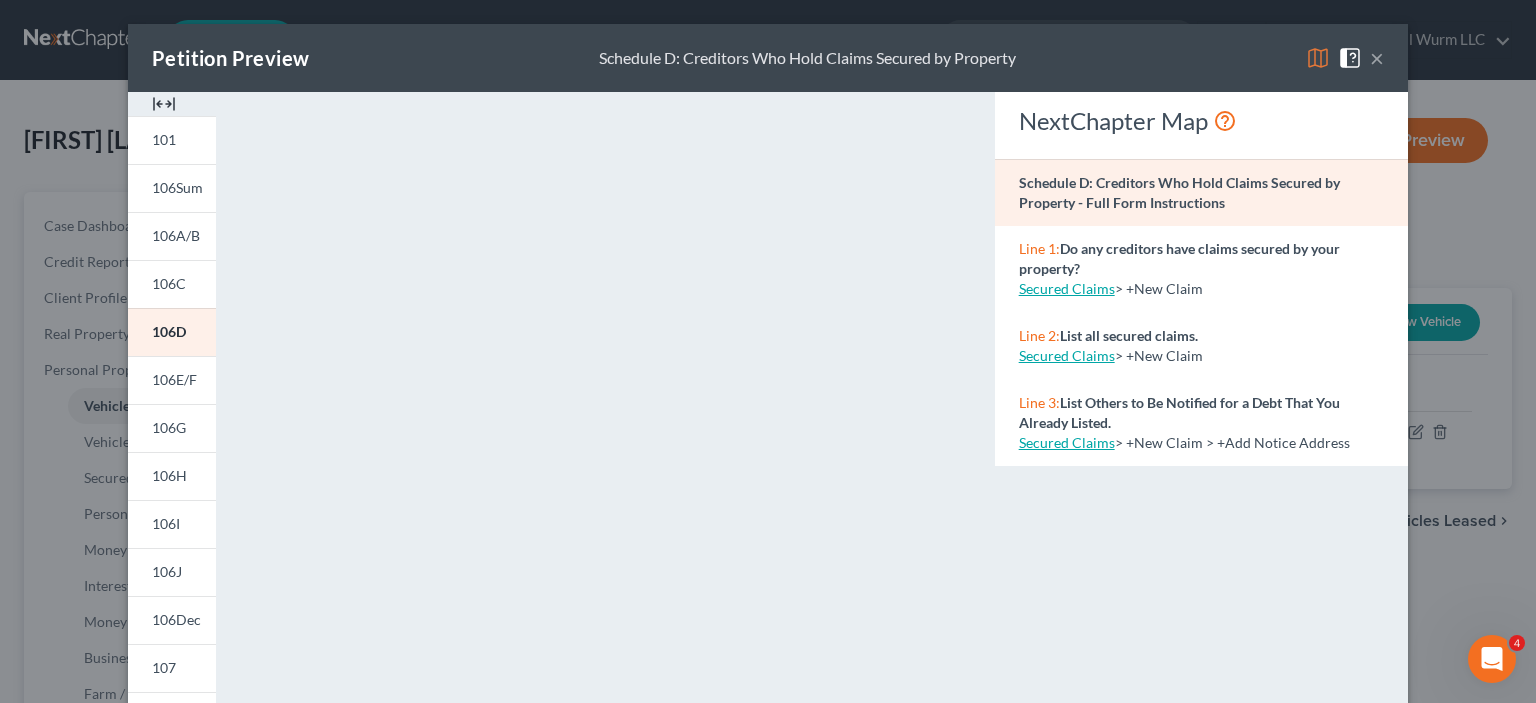 click on "Petition Preview Schedule D: Creditors Who Hold Claims Secured by Property × 101 106Sum 106A/B 106C 106D 106E/F 106G 106H 106I 106J 106Dec 107 108 122A-1 CM VCM 2010 Atty Disc Download Draft
<object ng-attr-data='https://nextchapter-prod.s3.amazonaws.com/pdfs/dfb3918b-7e59-4ba4-9a7f-ae4d891021c3.pdf' type='application/pdf' width='100%' height='975px'></object>
<p><a href='https://nextchapter-prod.s3.amazonaws.com/pdfs/dfb3918b-7e59-4ba4-9a7f-ae4d891021c3.pdf' target='_blank'>Click here</a> to open in a new window.</p>
NextChapter Map   Schedule D: Creditors Who Hold Claims Secured by Property - Full Form Instructions  Line 1:  Do any creditors have claims secured by your property?
Secured Claims  > +New Claim
Line 2:  List all secured claims.
Secured Claims  > +New Claim
Line 3:  List Others to Be Notified for a Debt That You Already Listed.
Secured Claims  > +New Claim > +Add Notice Address
Related Articles         Schedule D - Secured Claims" at bounding box center [768, 351] 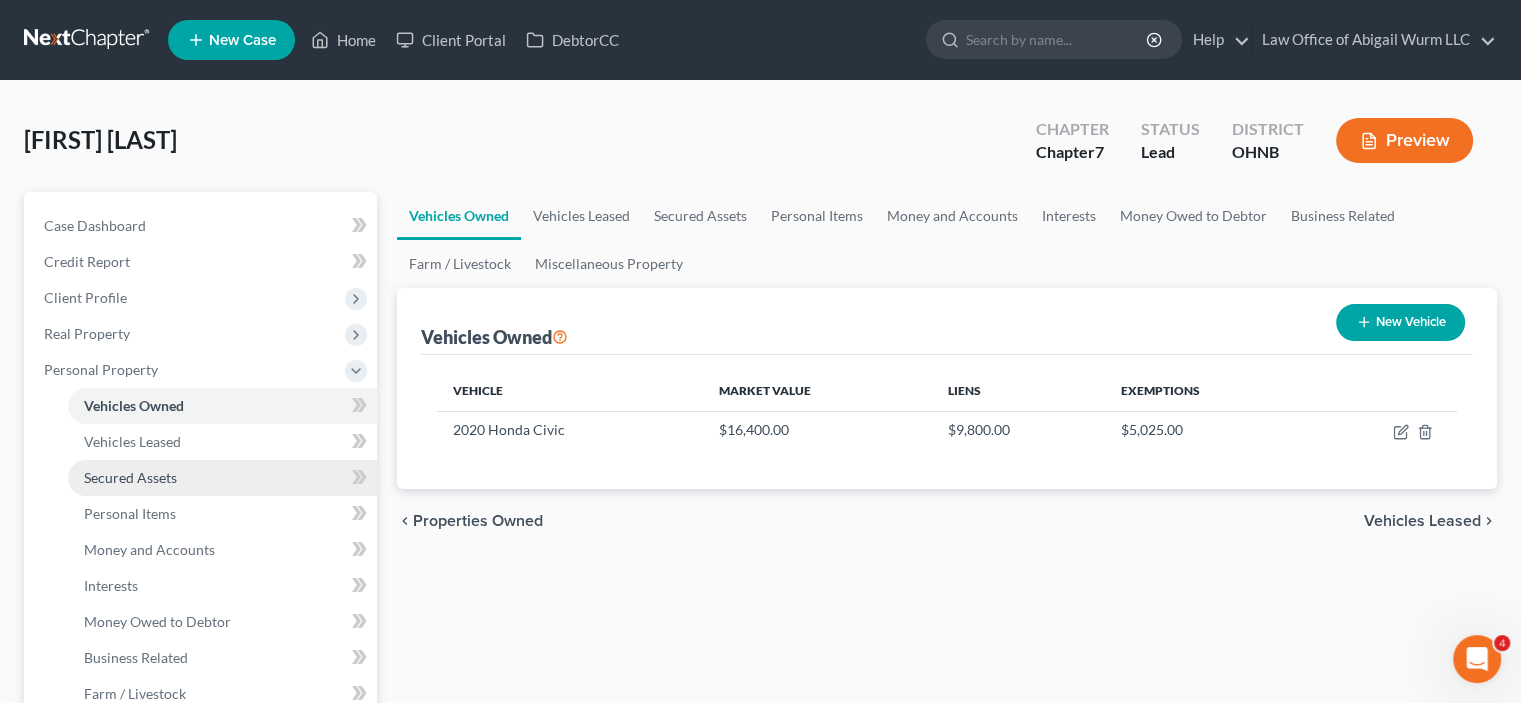 click on "Secured Assets" at bounding box center (130, 477) 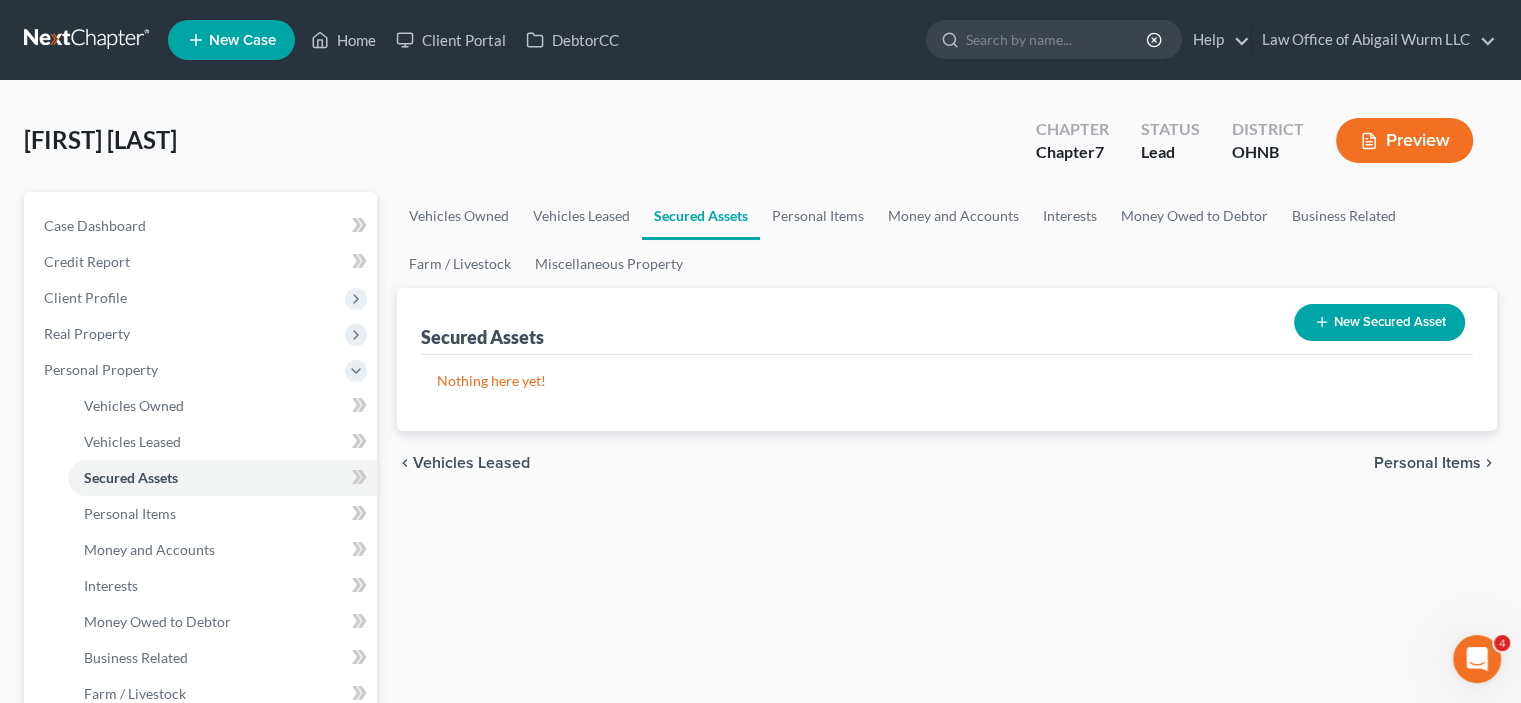 click on "New Secured Asset" at bounding box center (1379, 322) 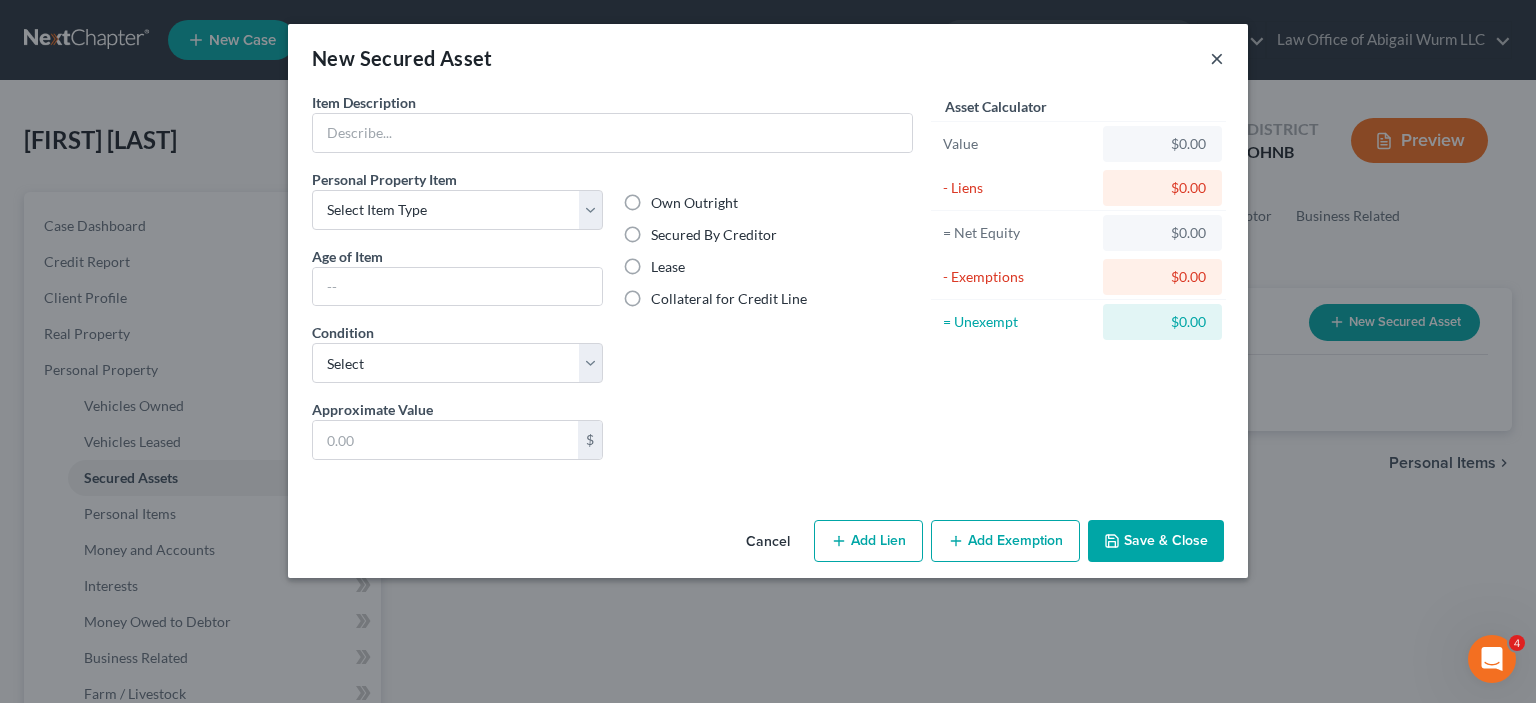 click on "×" at bounding box center [1217, 58] 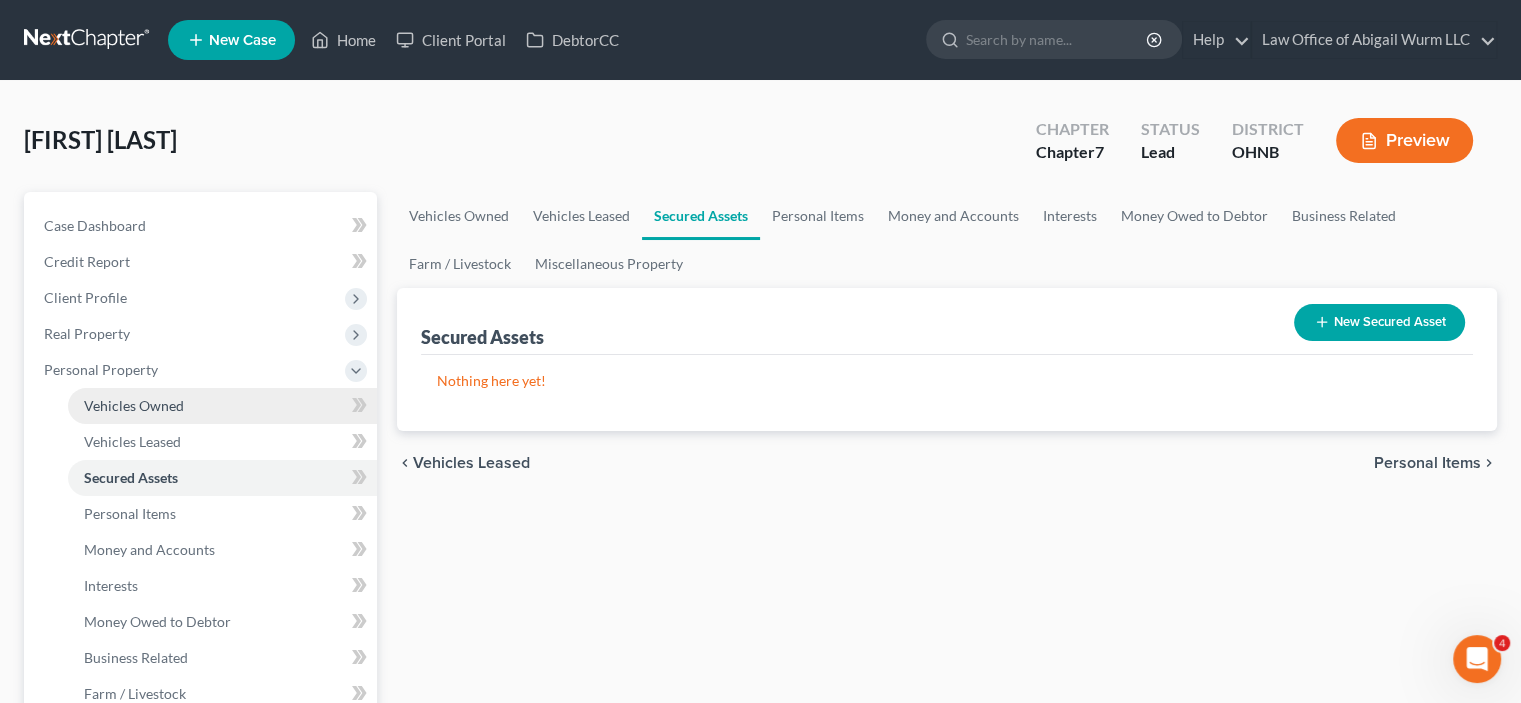 click on "Vehicles Owned" at bounding box center (222, 406) 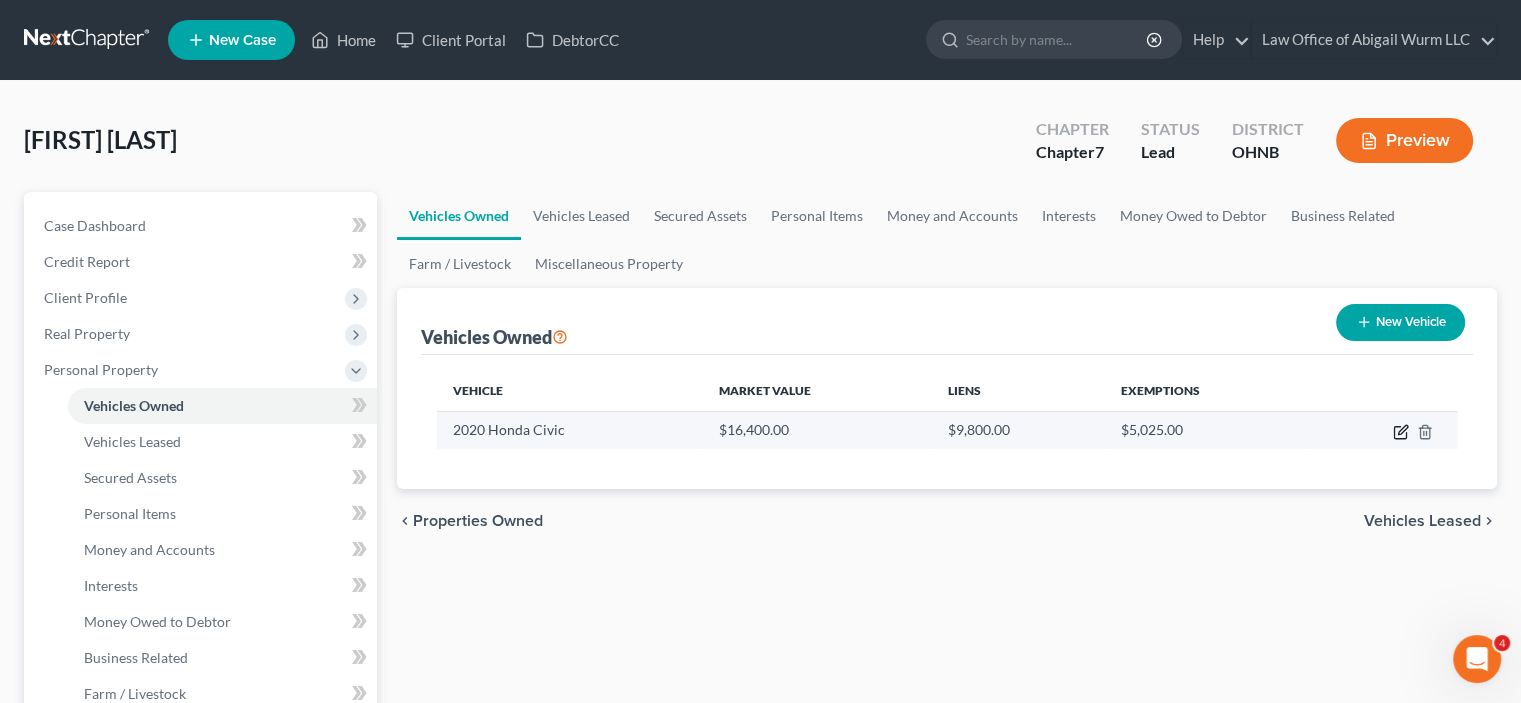 click 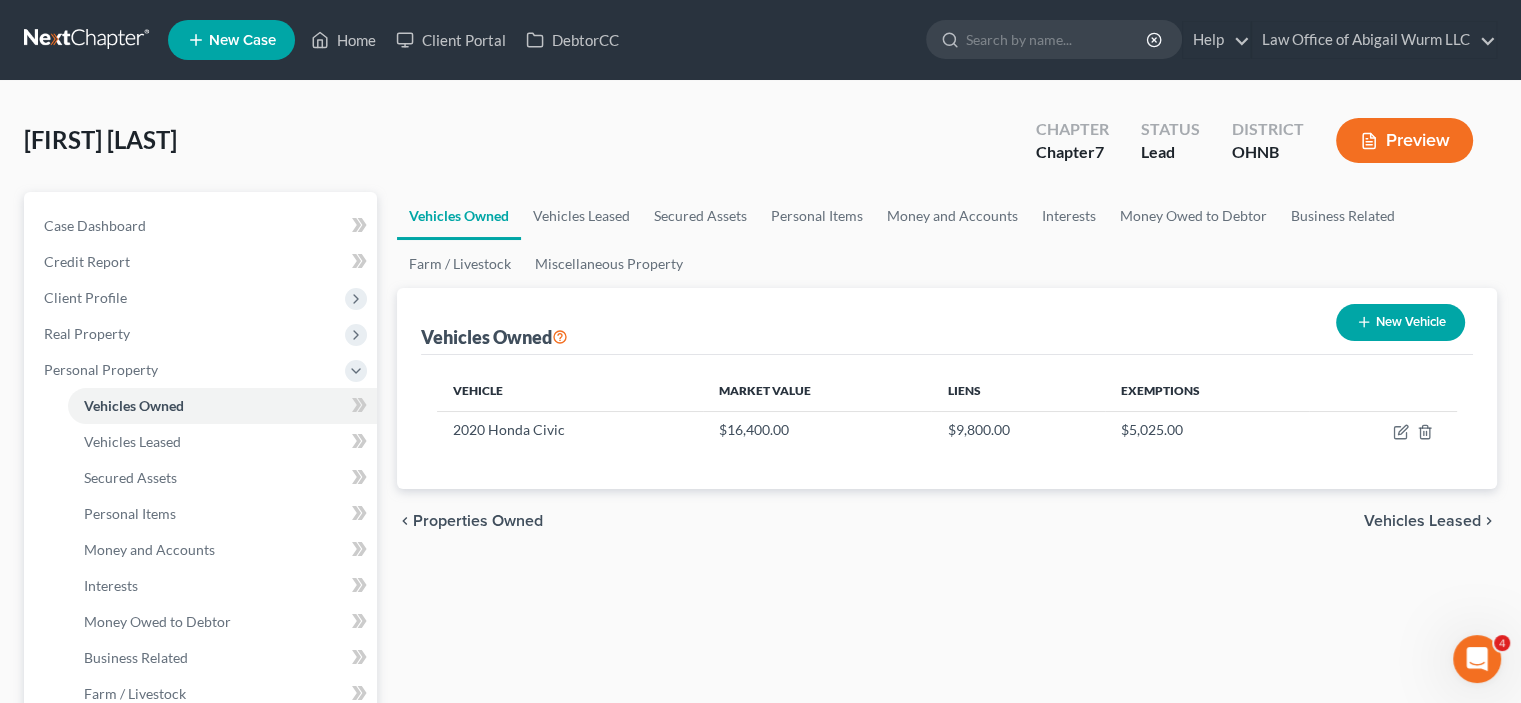 select on "0" 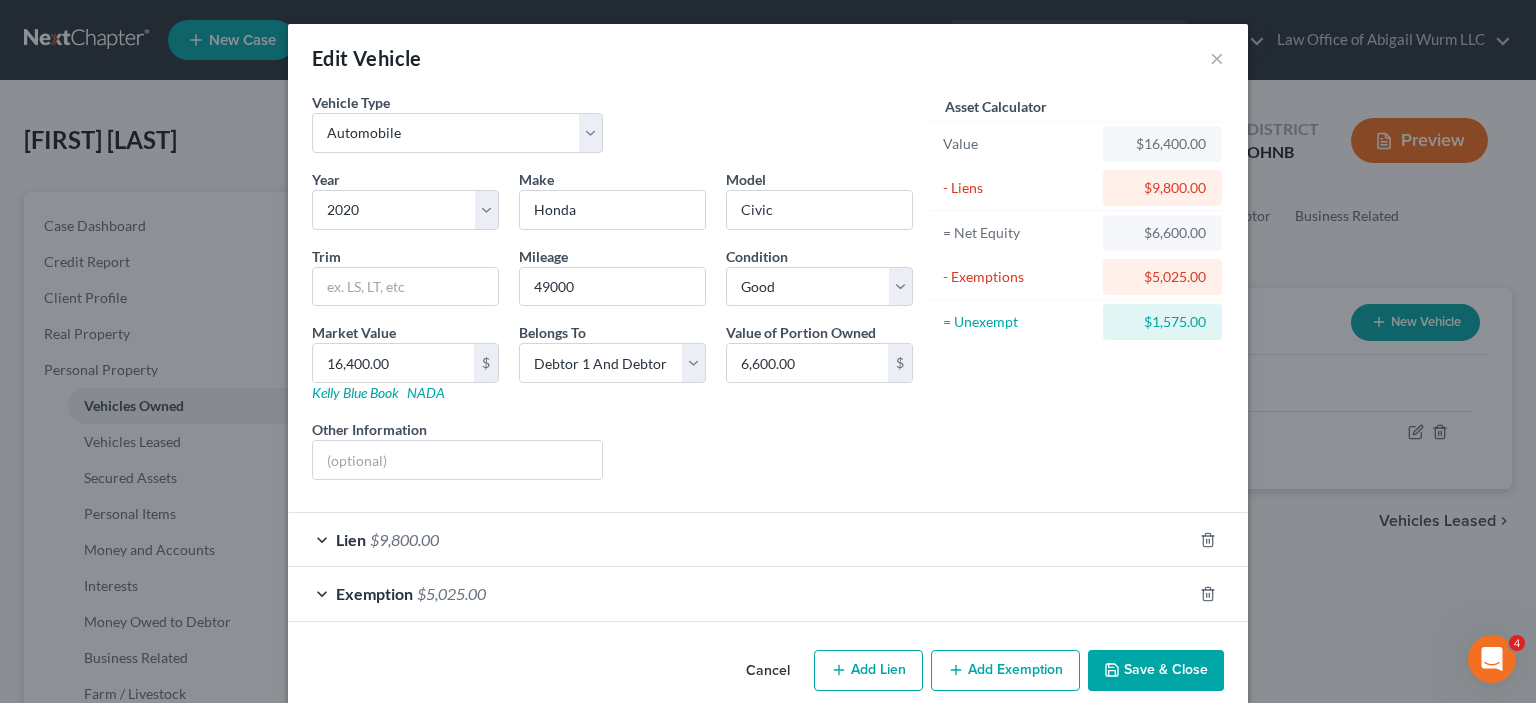 click on "Lien $9,800.00" at bounding box center [740, 539] 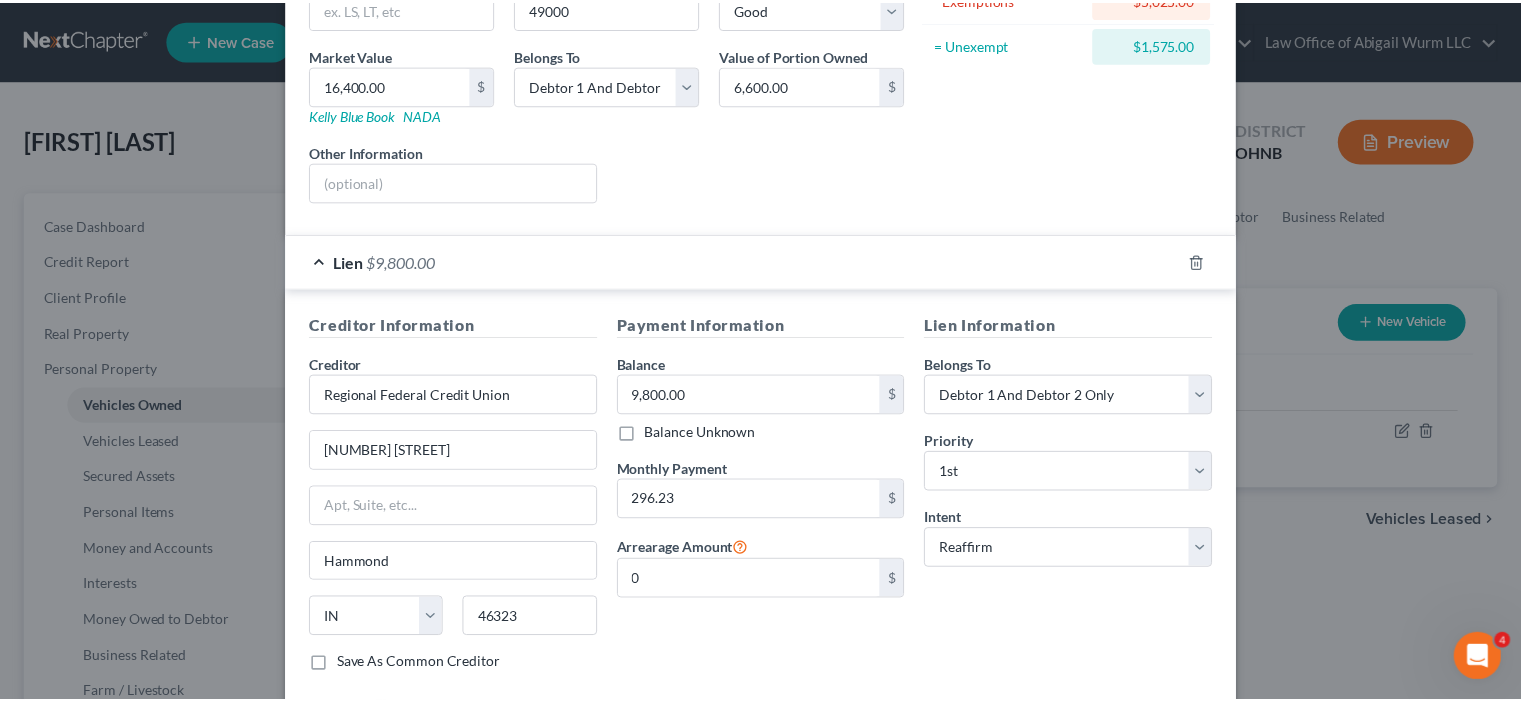 scroll, scrollTop: 400, scrollLeft: 0, axis: vertical 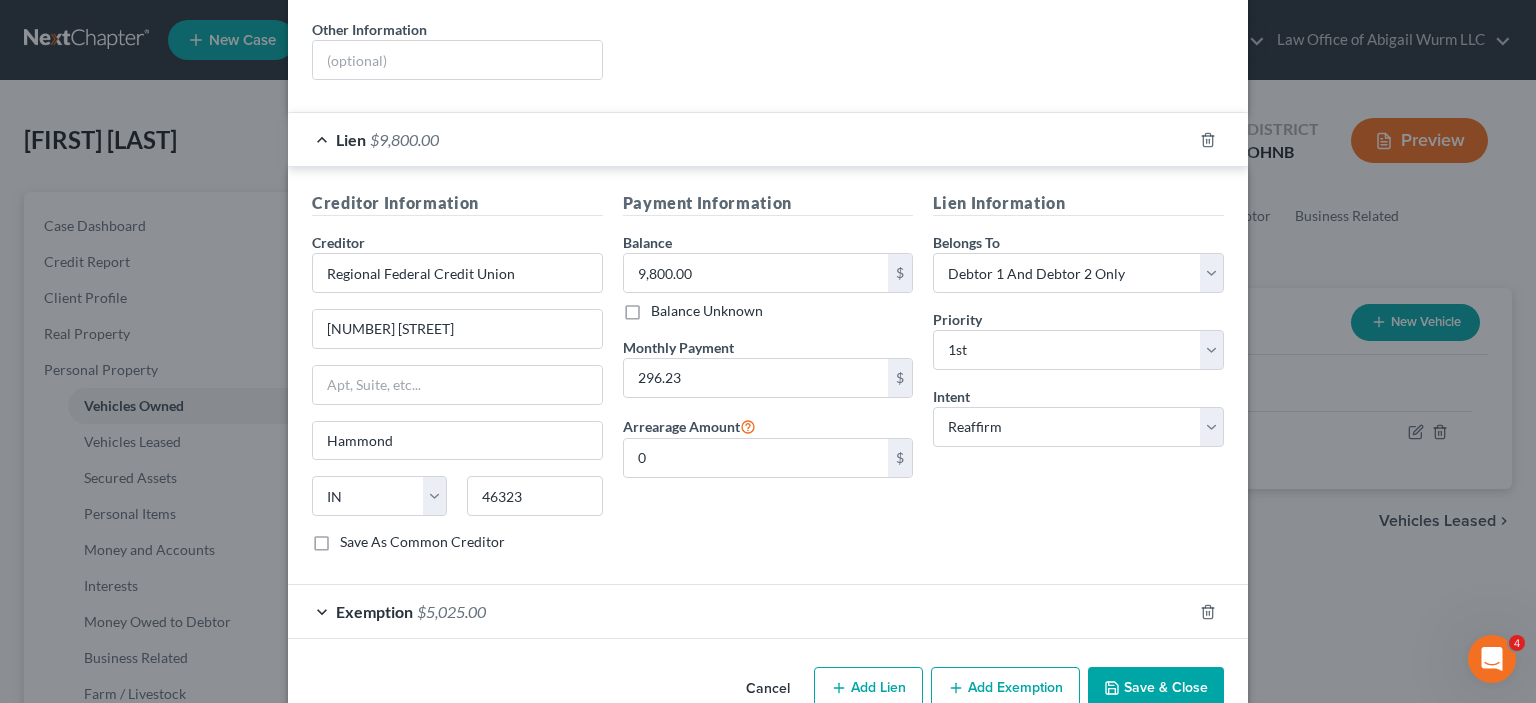 click on "Edit Vehicle × Vehicle Type Select Automobile Truck Trailer Watercraft Aircraft Motor Home Atv Other Vehicle Year Select 2026 2025 2024 2023 2022 2021 2020 2019 2018 2017 2016 2015 2014 2013 2012 2011 2010 2009 2008 2007 2006 2005 2004 2003 2002 2001 2000 1999 1998 1997 1996 1995 1994 1993 1992 1991 1990 1989 1988 1987 1986 1985 1984 1983 1982 1981 1980 1979 1978 1977 1976 1975 1974 1973 1972 1971 1970 1969 1968 1967 1966 1965 1964 1963 1962 1961 1960 1959 1958 1957 1956 1955 1954 1953 1952 1951 1950 1949 1948 1947 1946 1945 1944 1943 1942 1941 1940 1939 1938 1937 1936 1935 1934 1933 1932 1931 1930 1929 1928 1927 1926 1925 1924 1923 1922 1921 1920 1919 1918 1917 1916 1915 1914 1913 1912 1911 1910 1909 1908 1907 1906 1905 1904 1903 1902 1901
Make
*
Honda Model Civic Trim Mileage 49000 Condition Select Excellent Very Good Good Fair Poor Market Value 16,400.00 $ Kelly Blue Book NADA
Belongs To
*
Select Debtor 1 Only Debtor 2 Only Debtor 1 And Debtor 2 Only Community Property $" at bounding box center (768, 351) 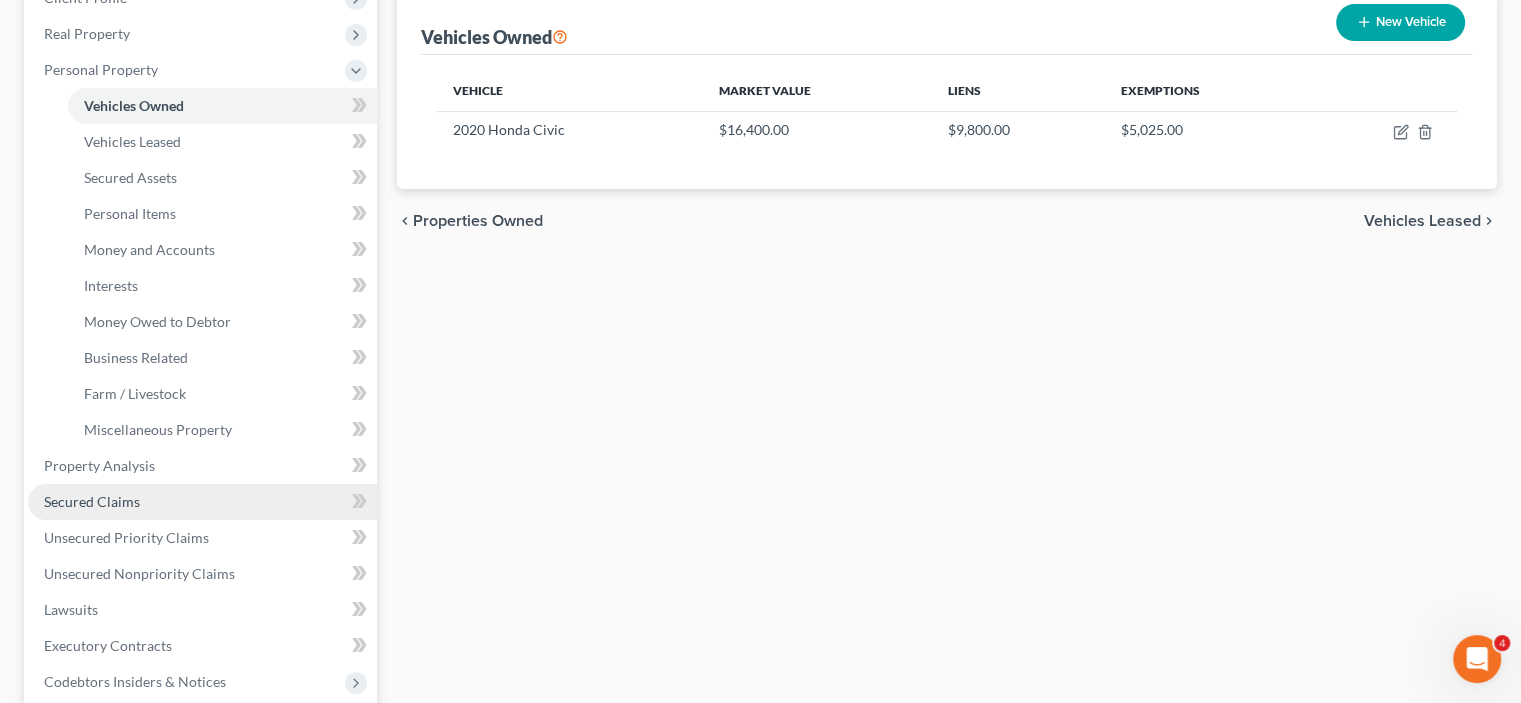 scroll, scrollTop: 600, scrollLeft: 0, axis: vertical 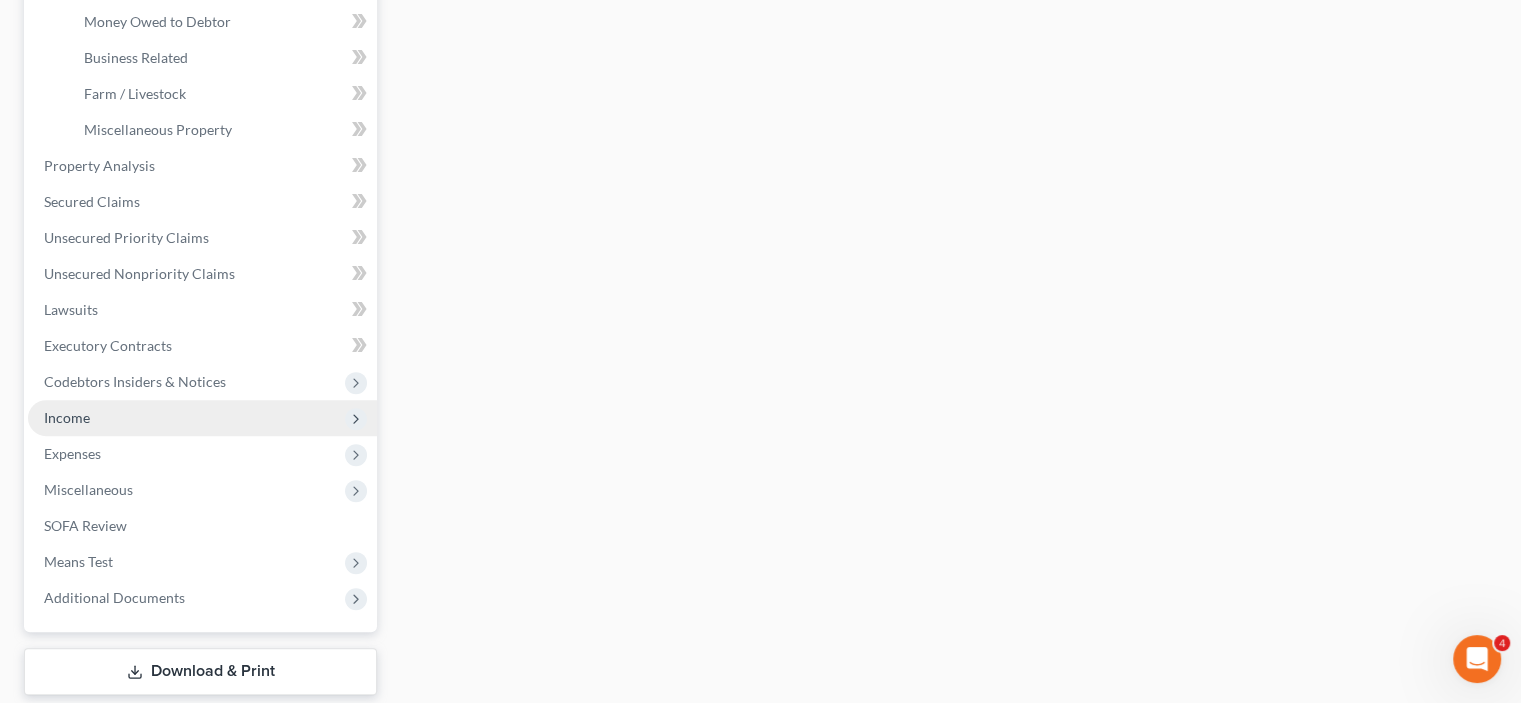 click on "Income" at bounding box center (202, 418) 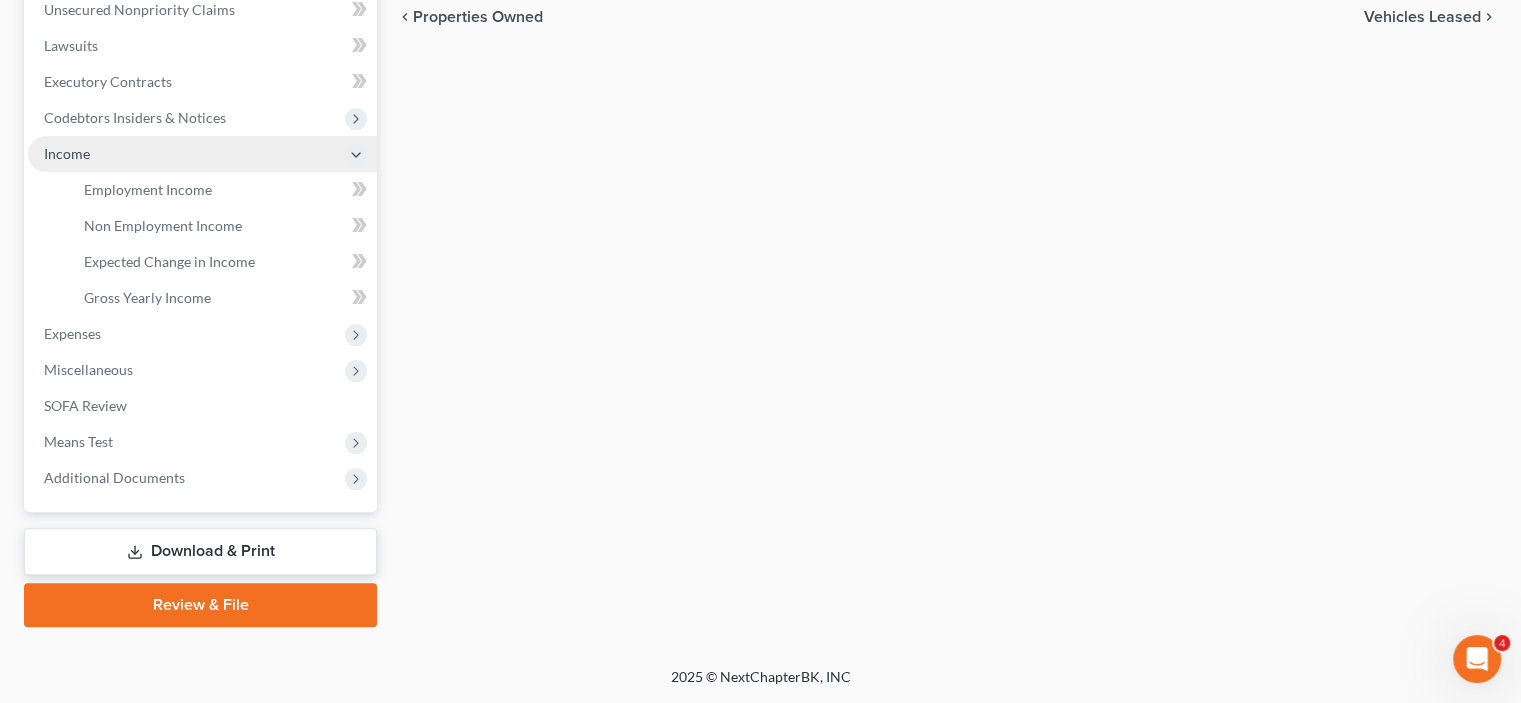 scroll, scrollTop: 501, scrollLeft: 0, axis: vertical 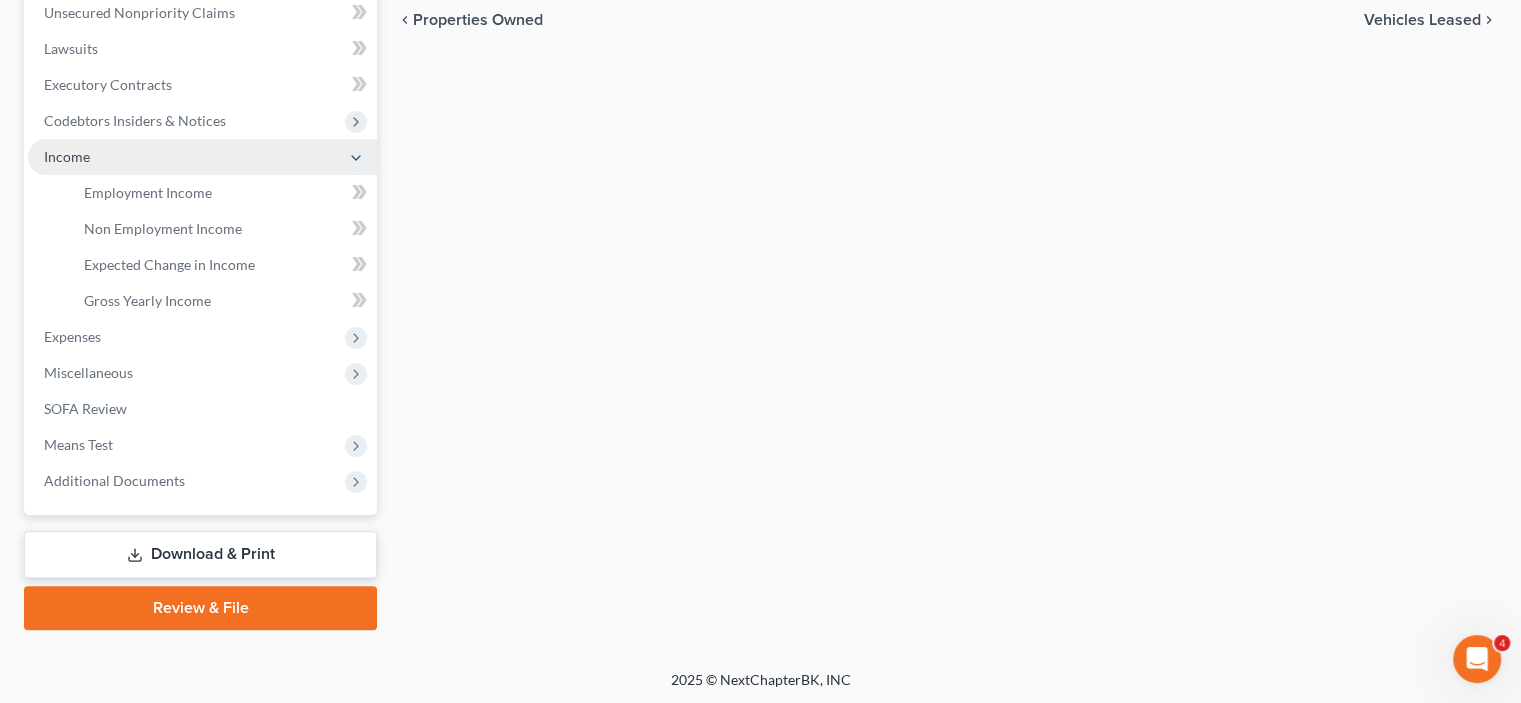 click on "Income" at bounding box center (202, 157) 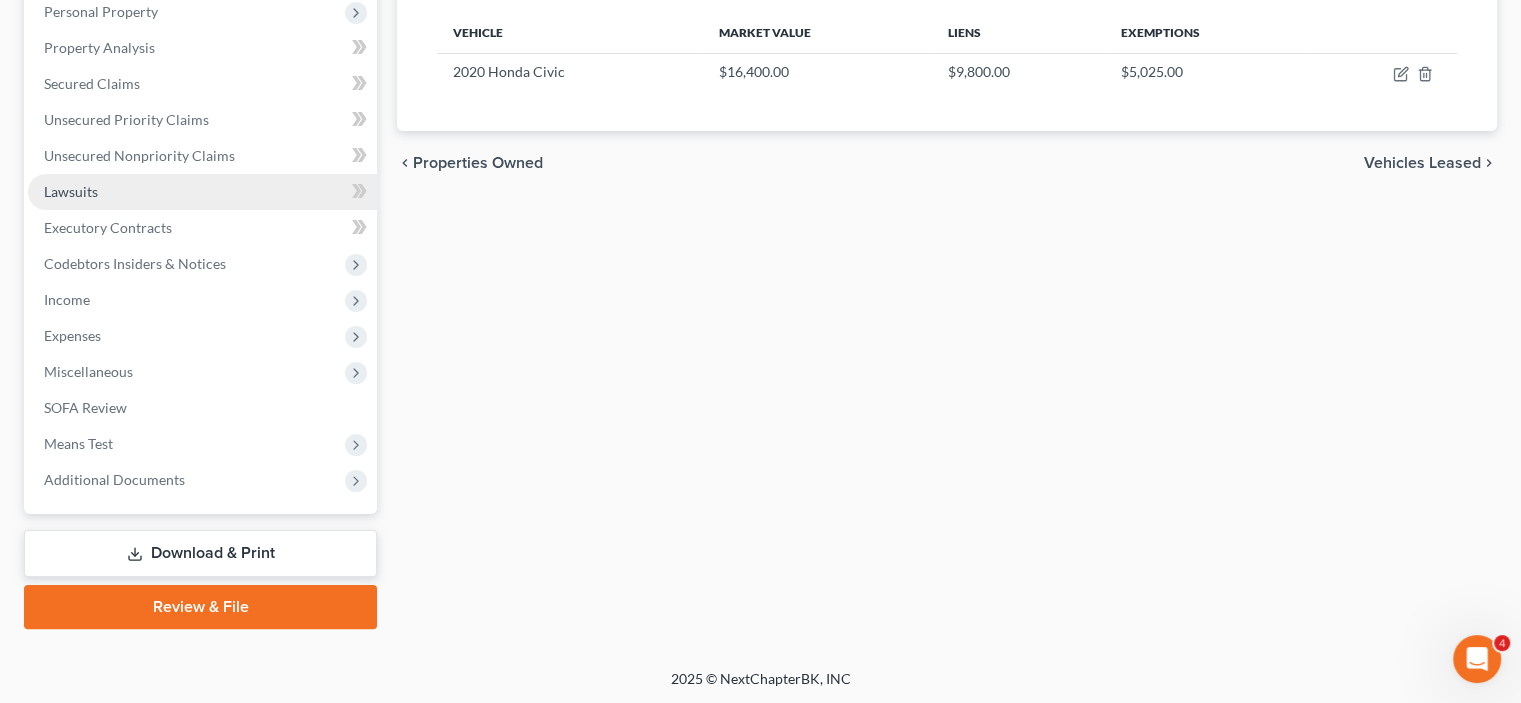 click on "Lawsuits" at bounding box center (202, 192) 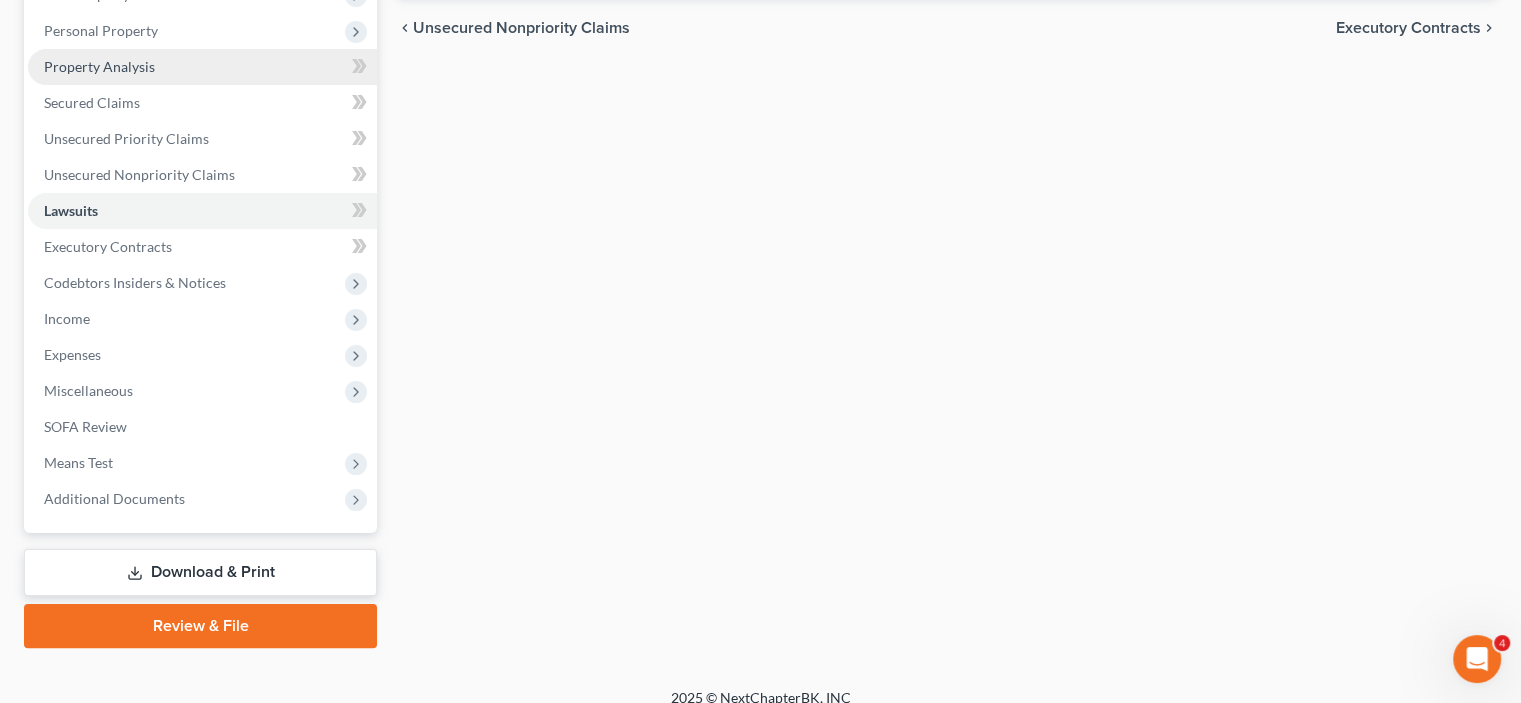 scroll, scrollTop: 358, scrollLeft: 0, axis: vertical 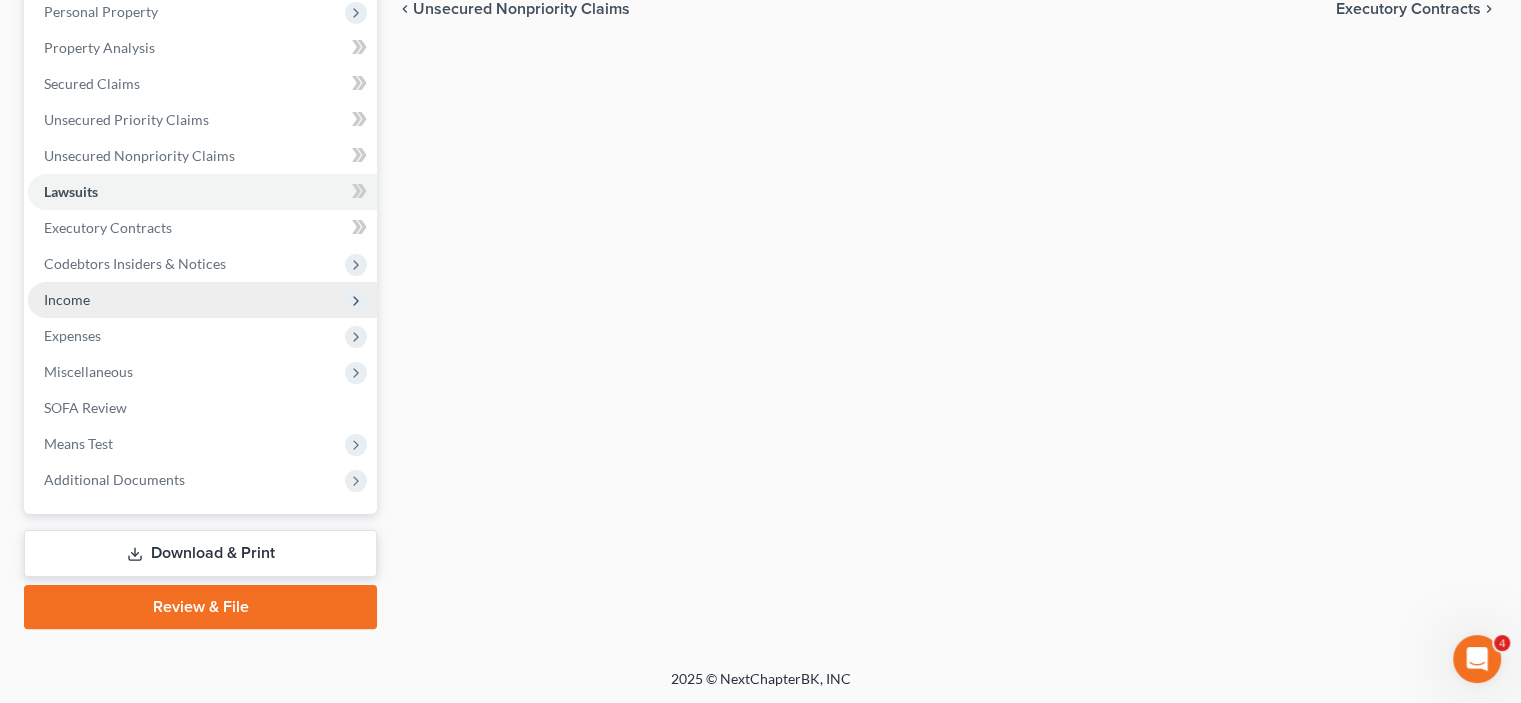 click on "Income" at bounding box center [202, 300] 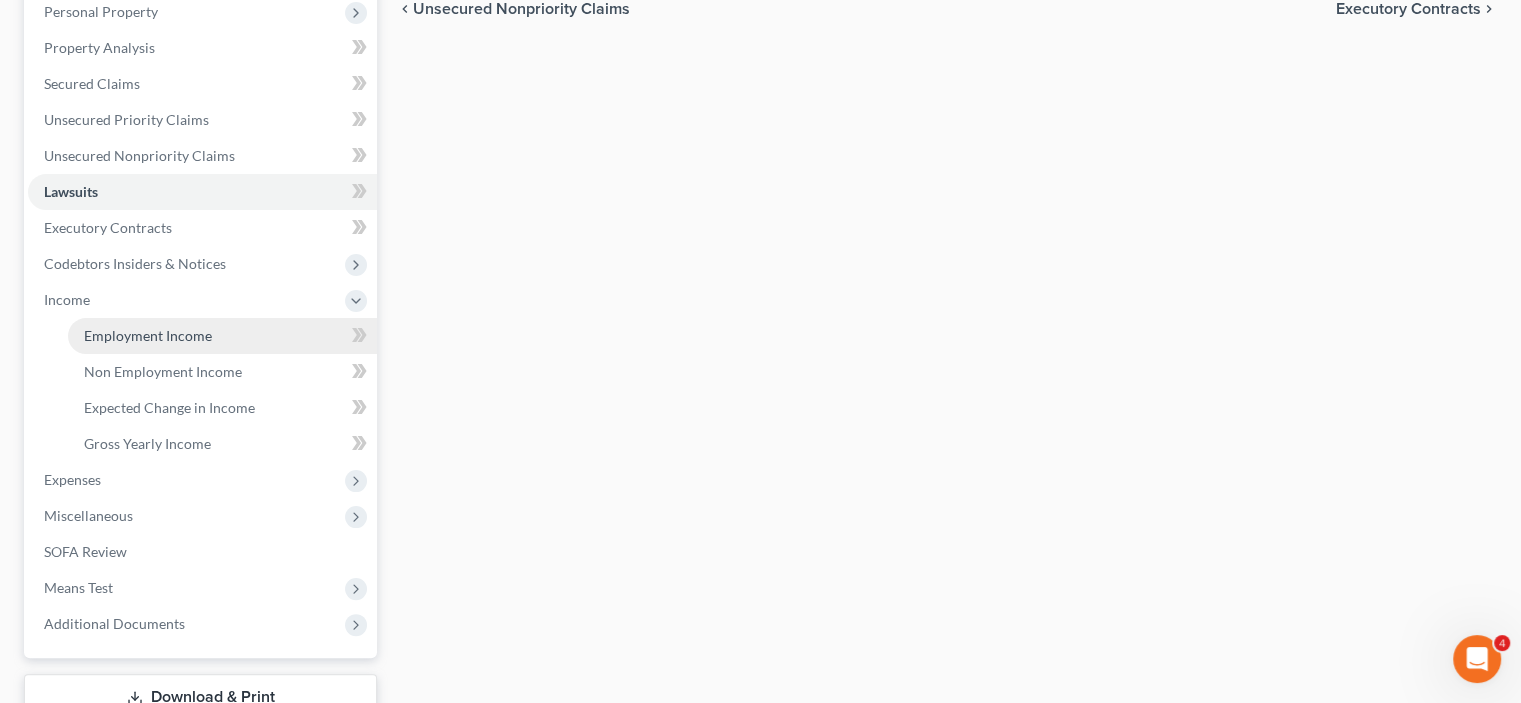 click on "Employment Income" at bounding box center [148, 335] 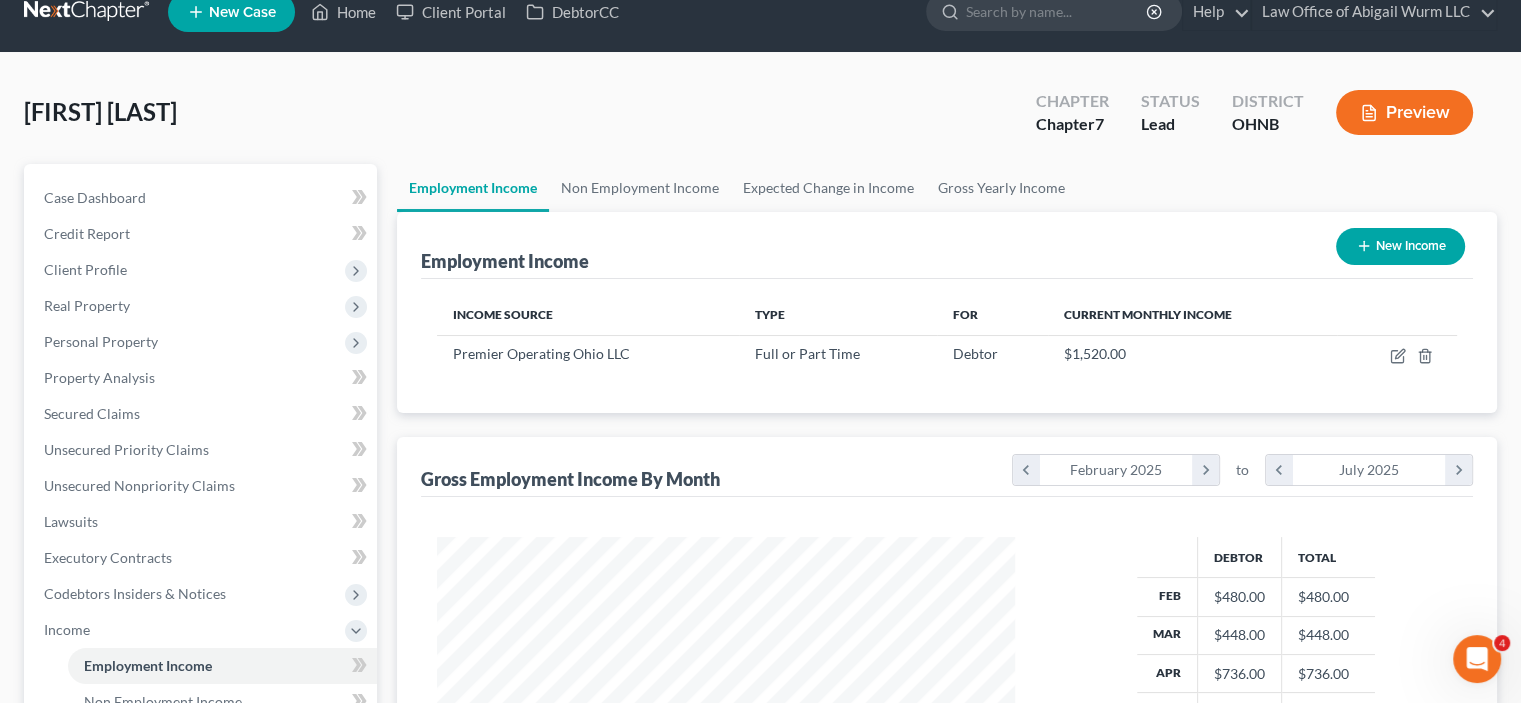 scroll, scrollTop: 0, scrollLeft: 0, axis: both 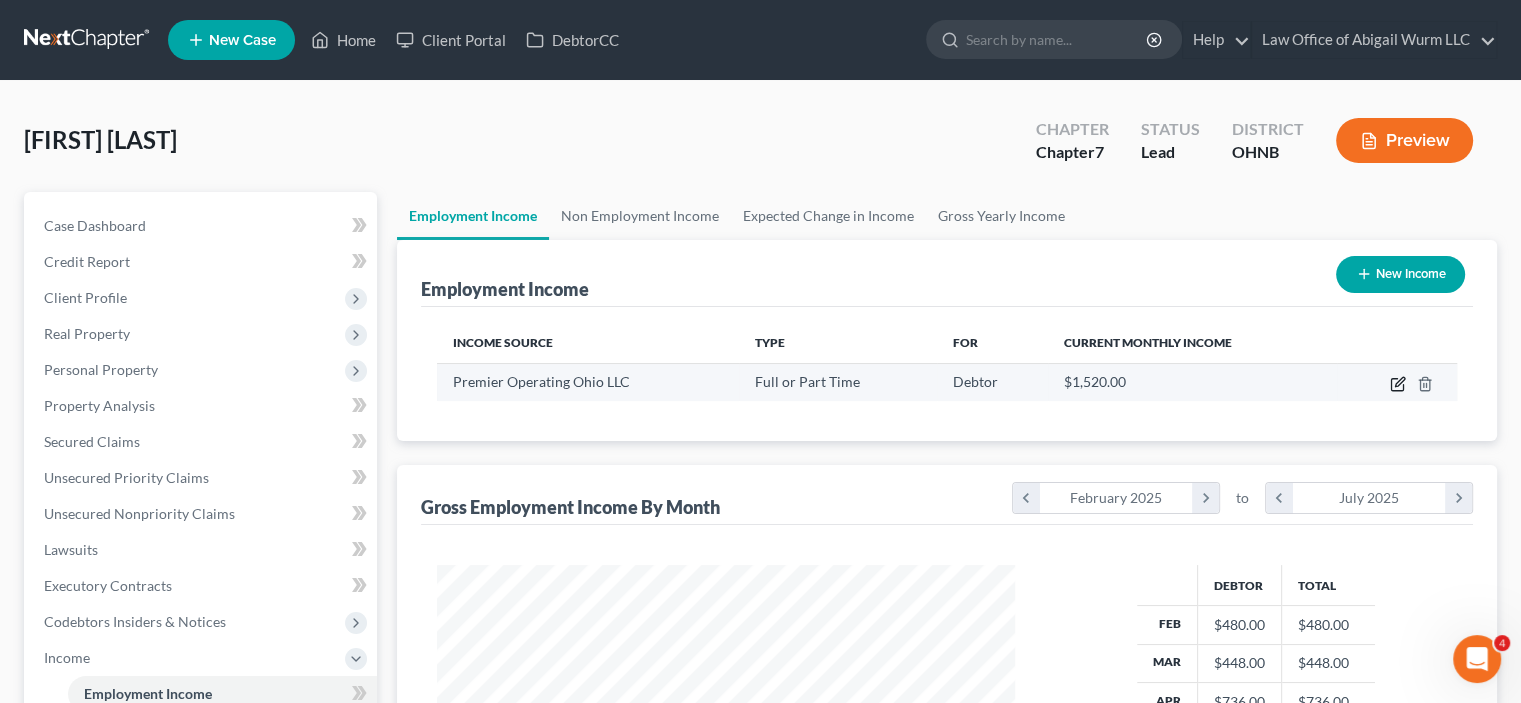 click 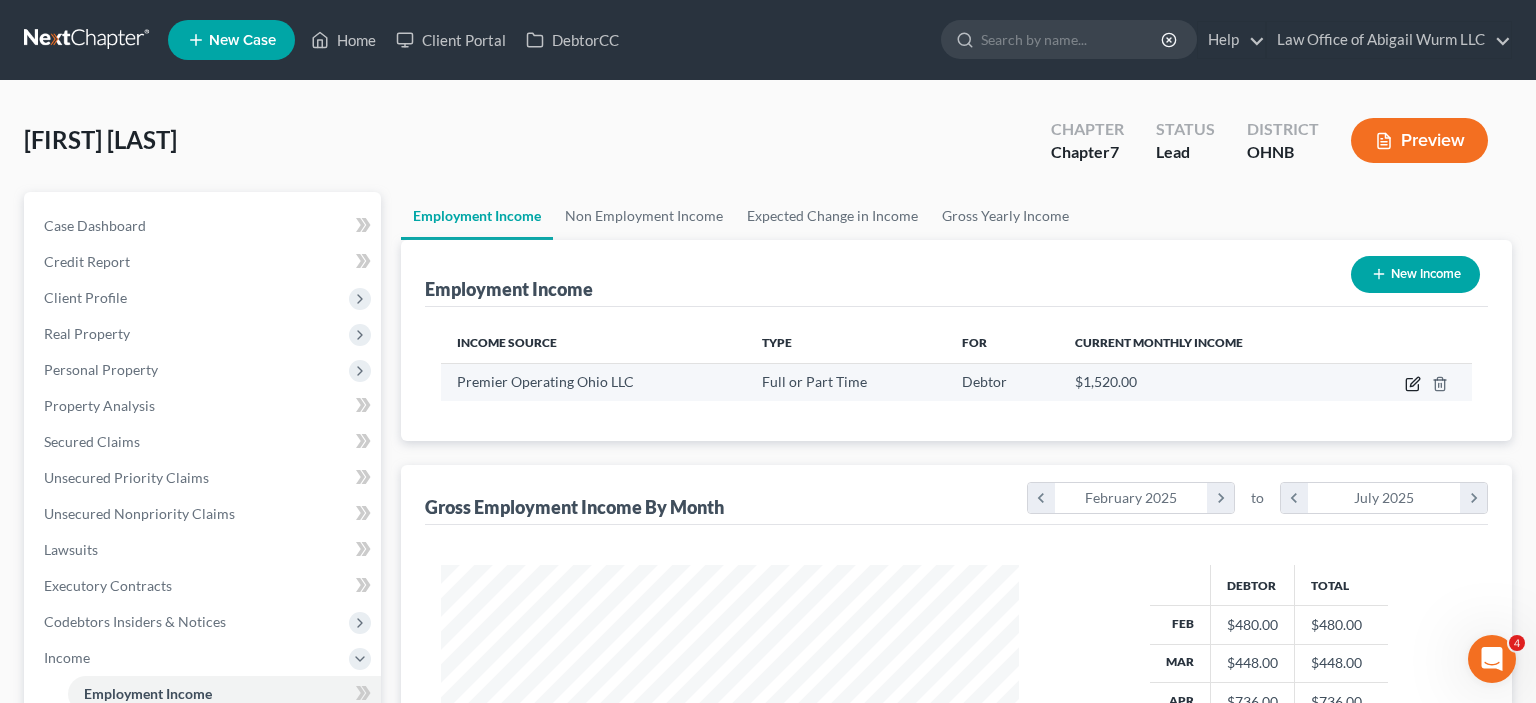 select on "0" 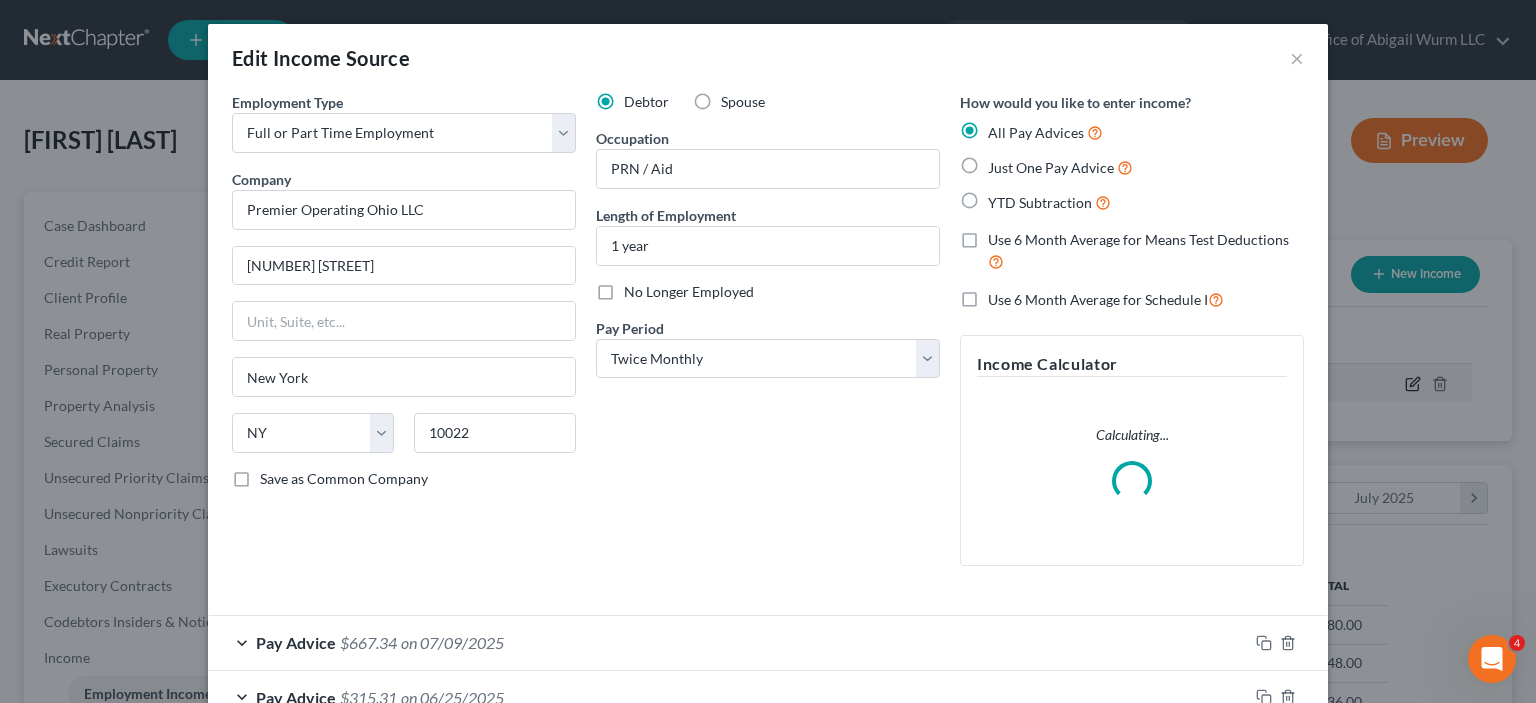 scroll, scrollTop: 999643, scrollLeft: 999375, axis: both 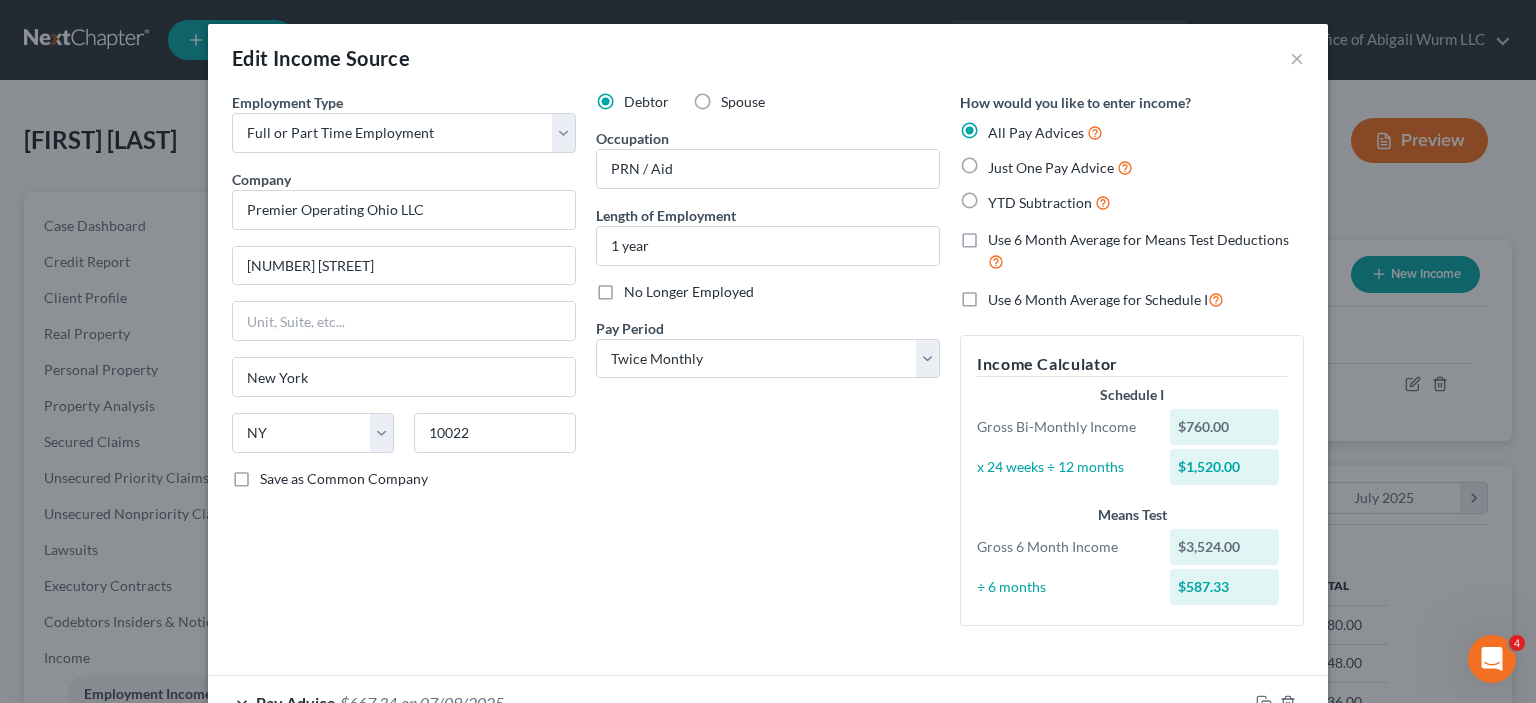click on "Use 6 Month Average for Schedule I" at bounding box center [1106, 299] 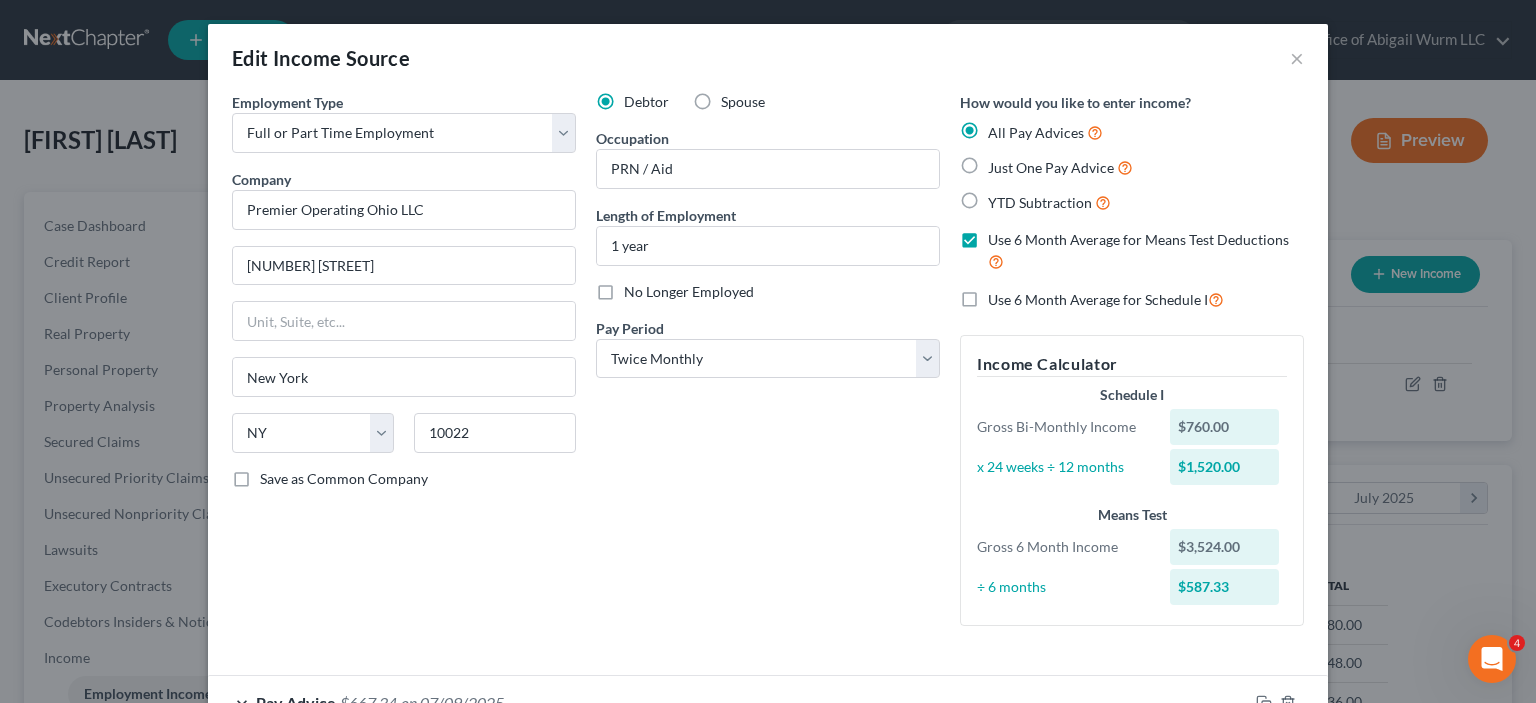 checkbox on "true" 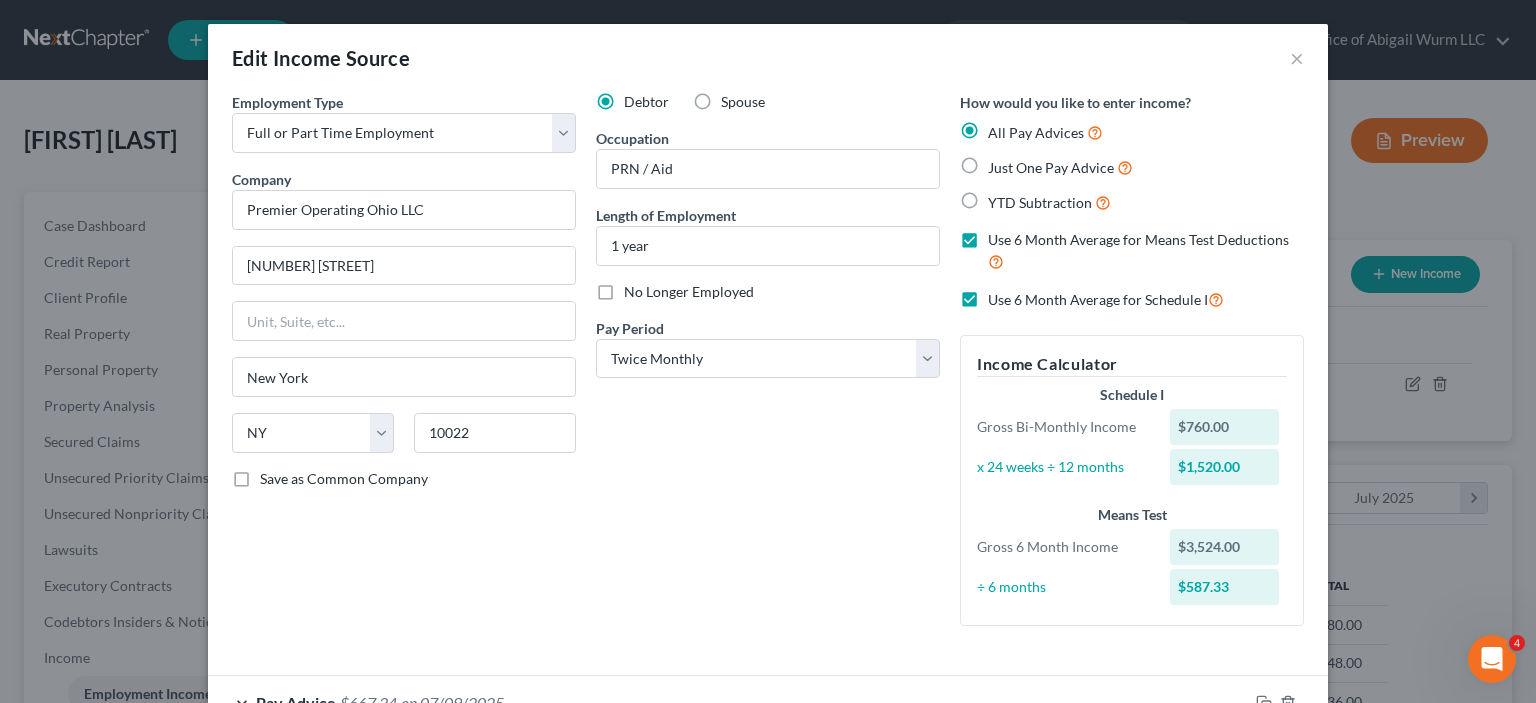 checkbox on "true" 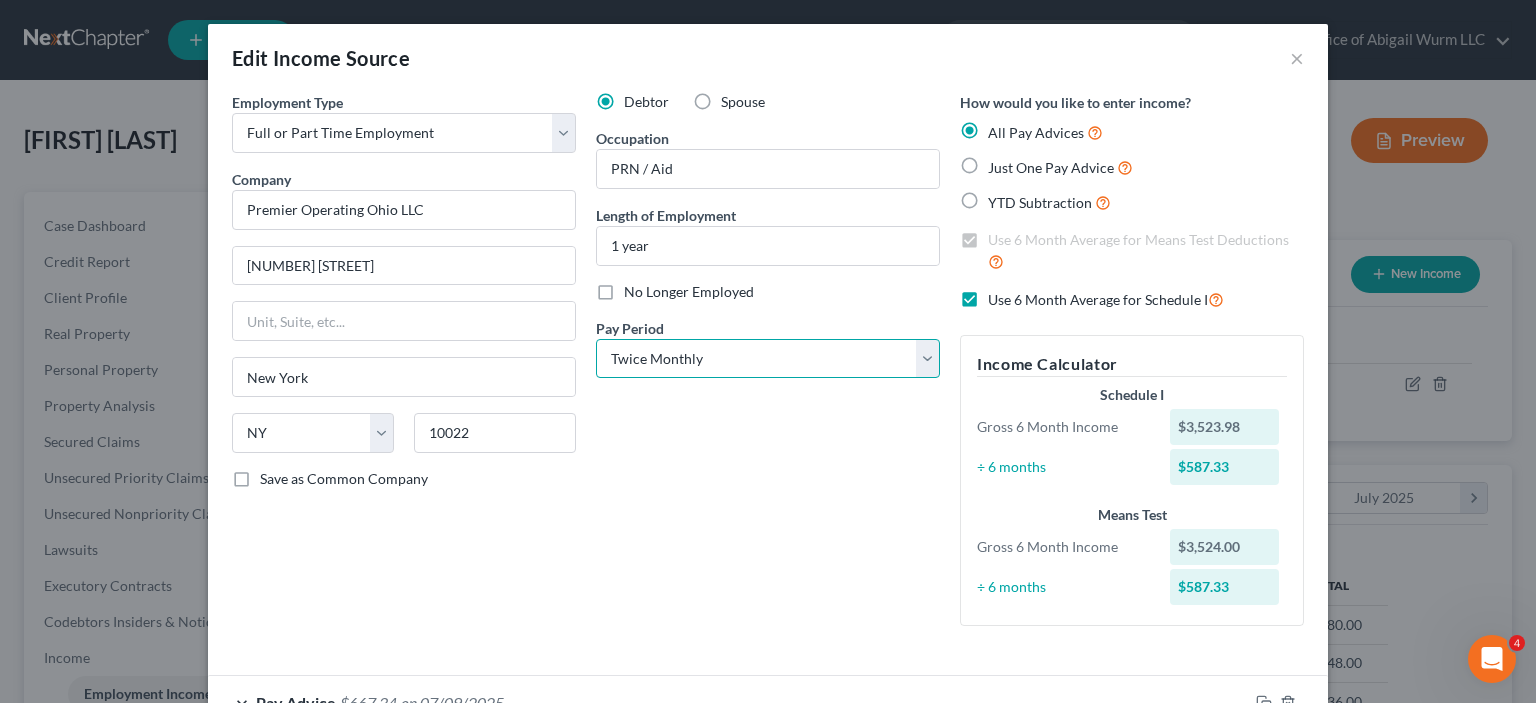 click on "Select Monthly Twice Monthly Every Other Week Weekly" at bounding box center (768, 359) 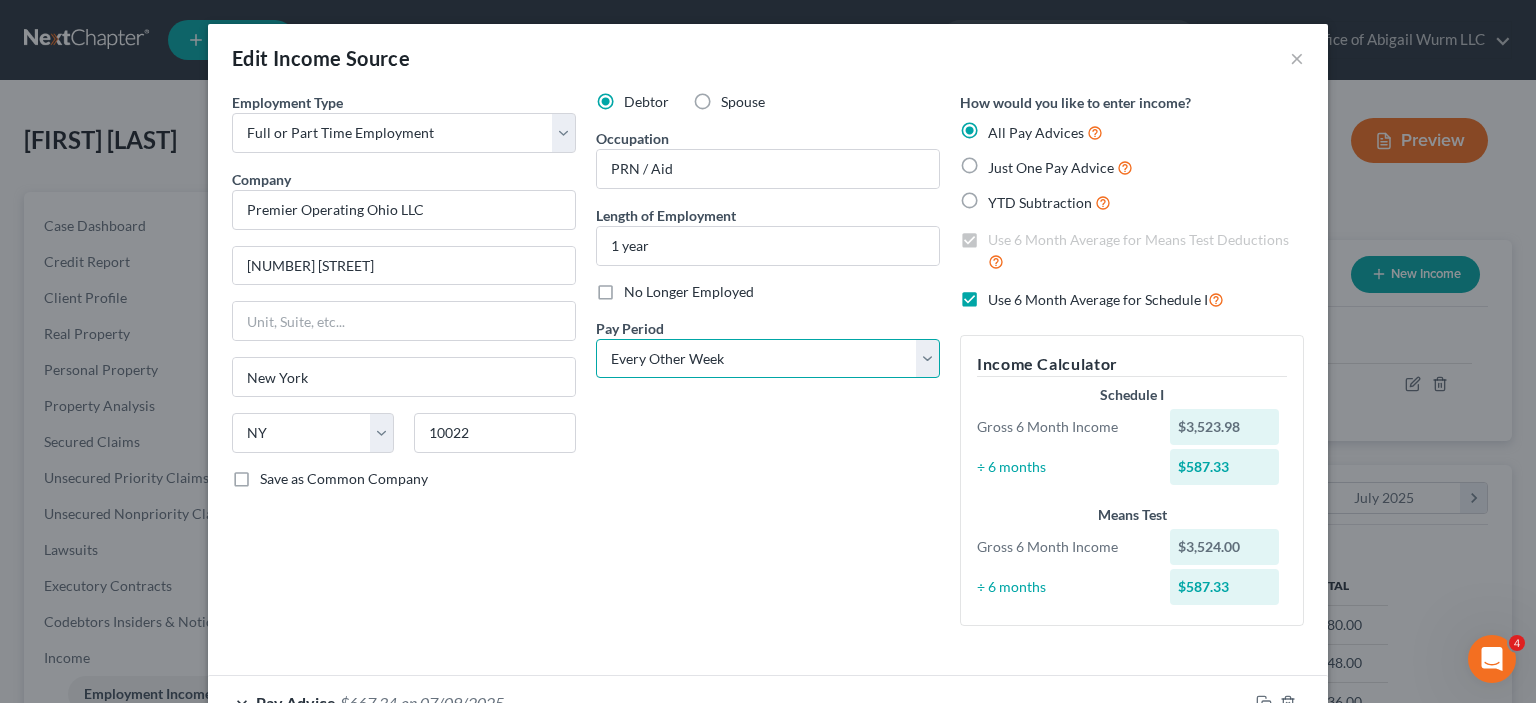 click on "Select Monthly Twice Monthly Every Other Week Weekly" at bounding box center (768, 359) 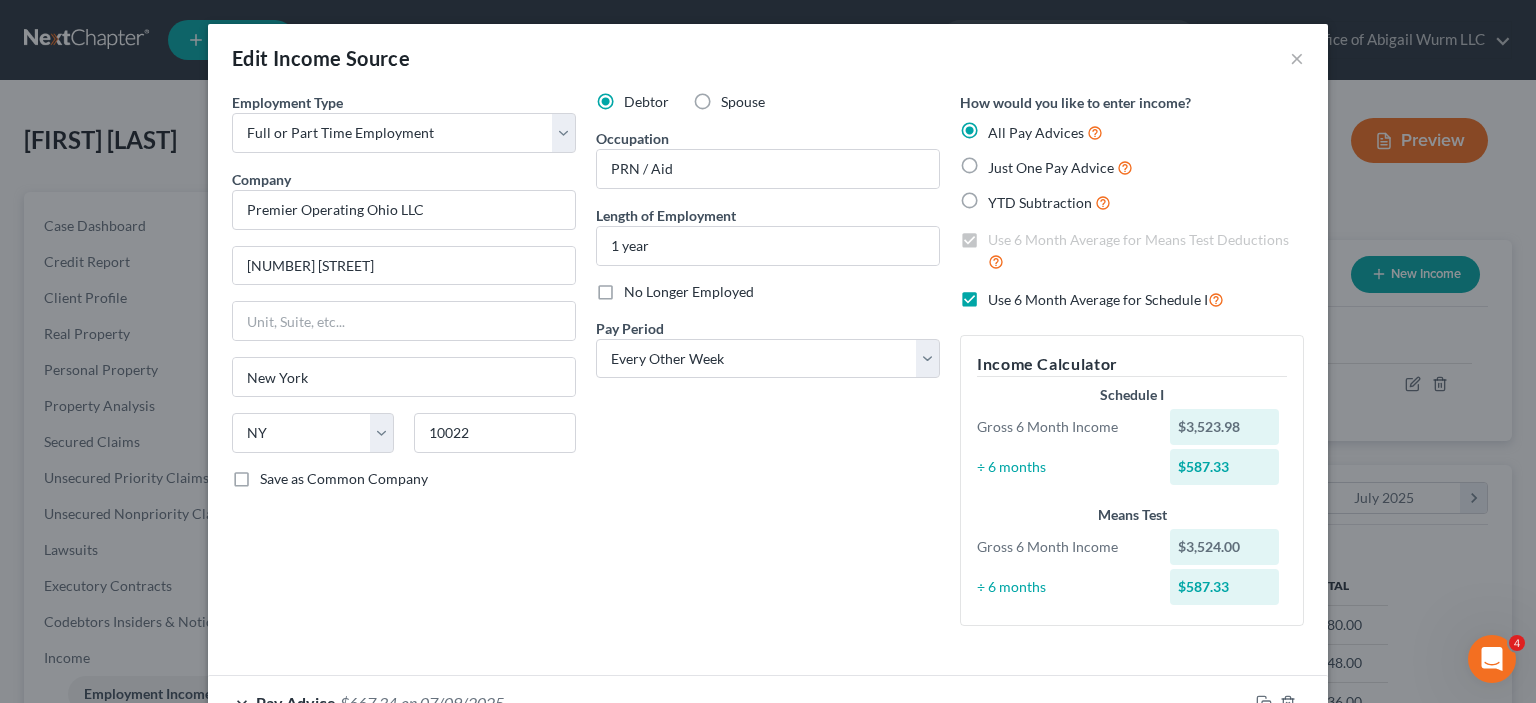click on "Debtor Spouse Occupation PRN / Aid Length of Employment 1 year No Longer Employed
Pay Period
*
Select Monthly Twice Monthly Every Other Week Weekly" at bounding box center (768, 367) 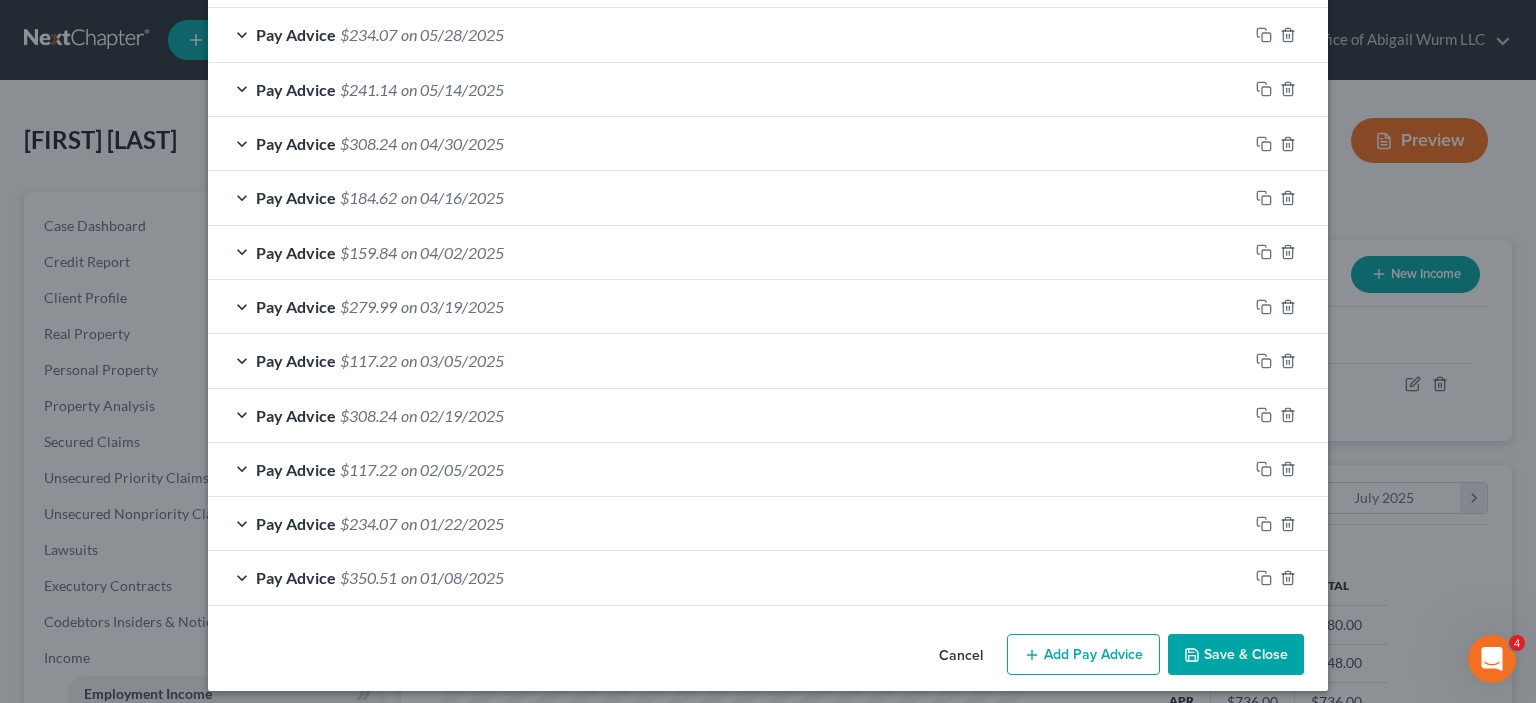 scroll, scrollTop: 840, scrollLeft: 0, axis: vertical 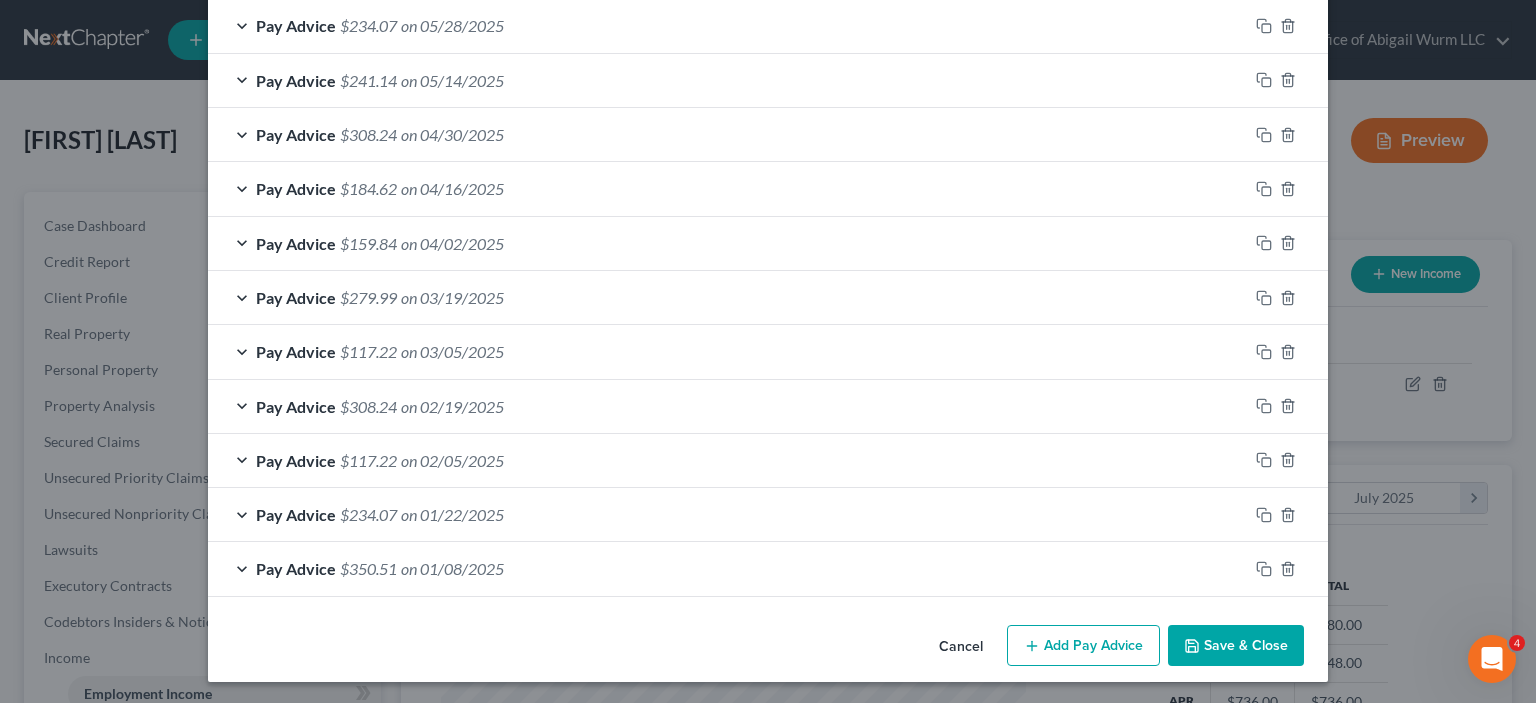 click on "Add Pay Advice" at bounding box center [1083, 646] 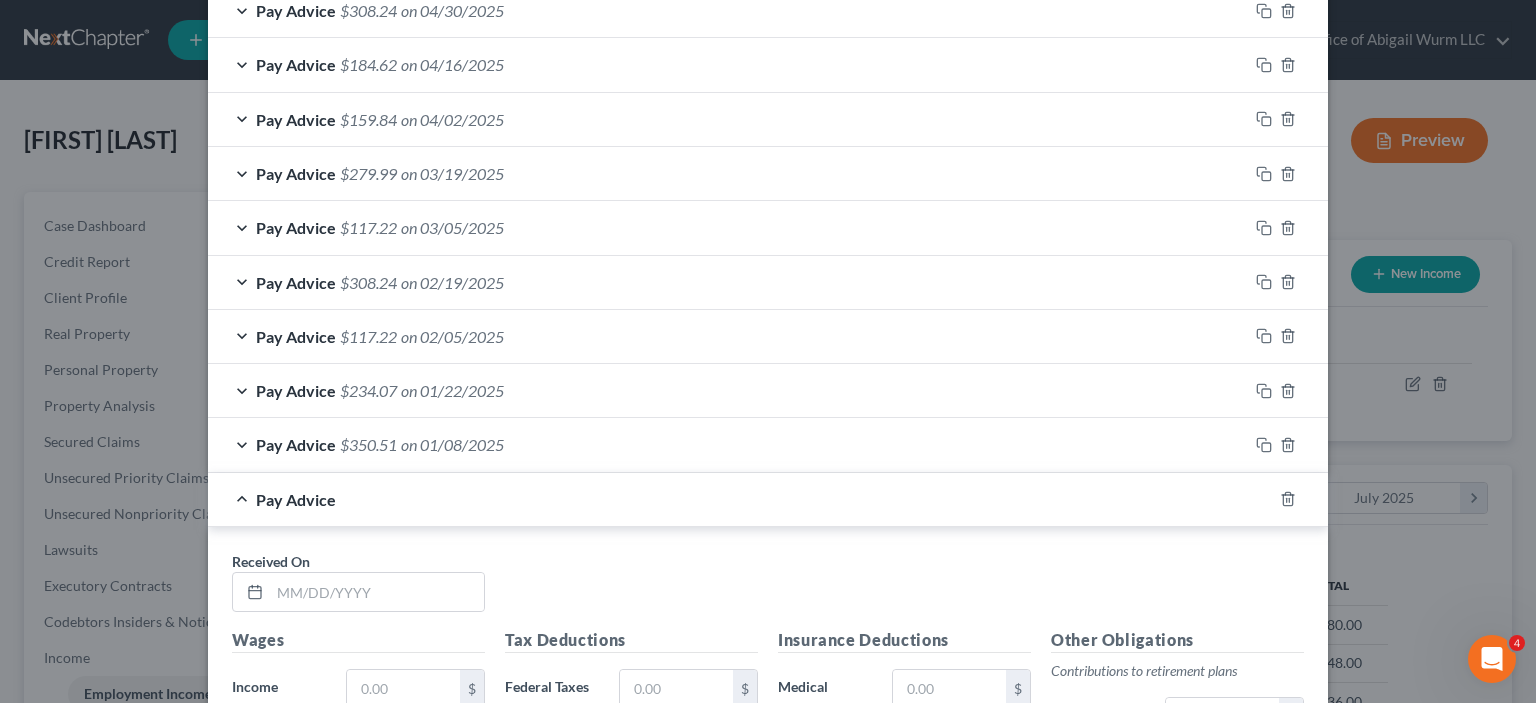 scroll, scrollTop: 1140, scrollLeft: 0, axis: vertical 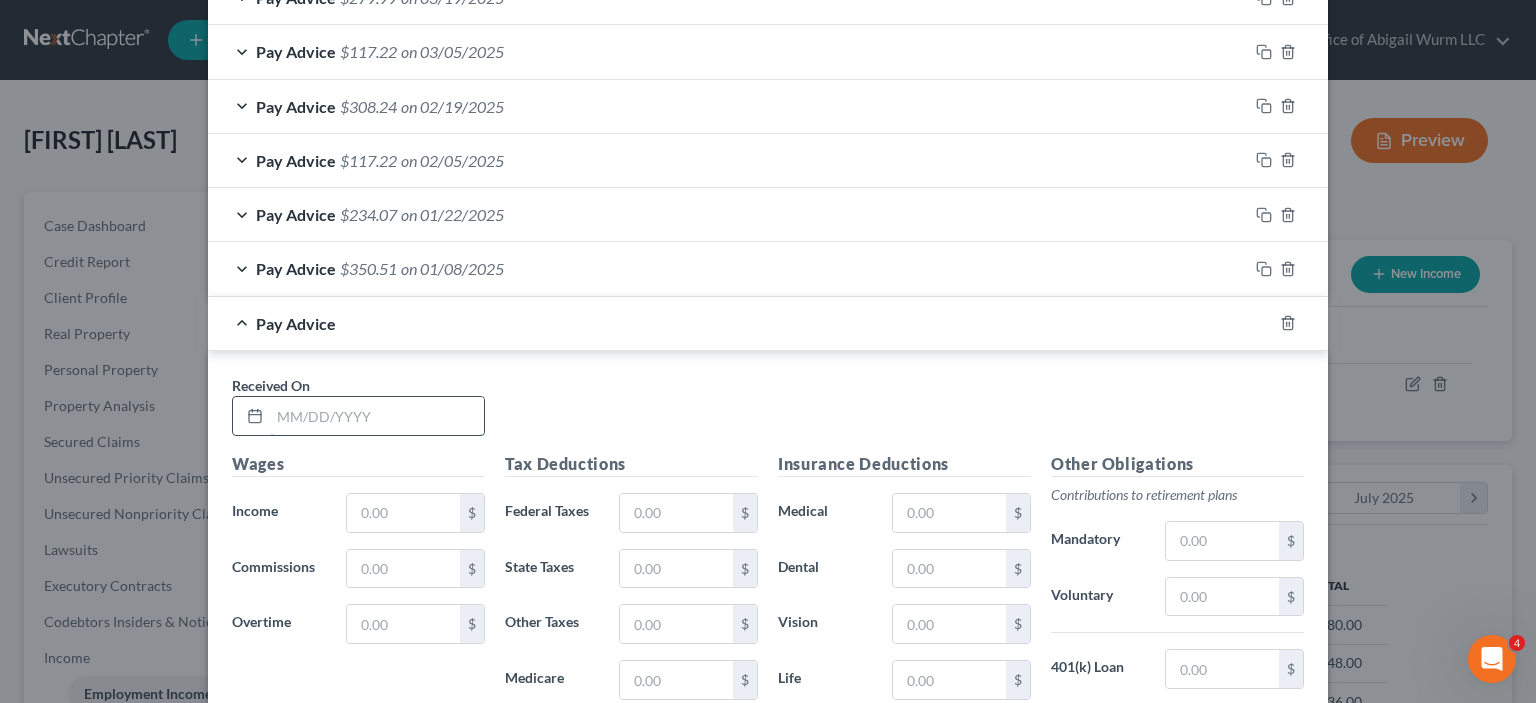 click at bounding box center [377, 416] 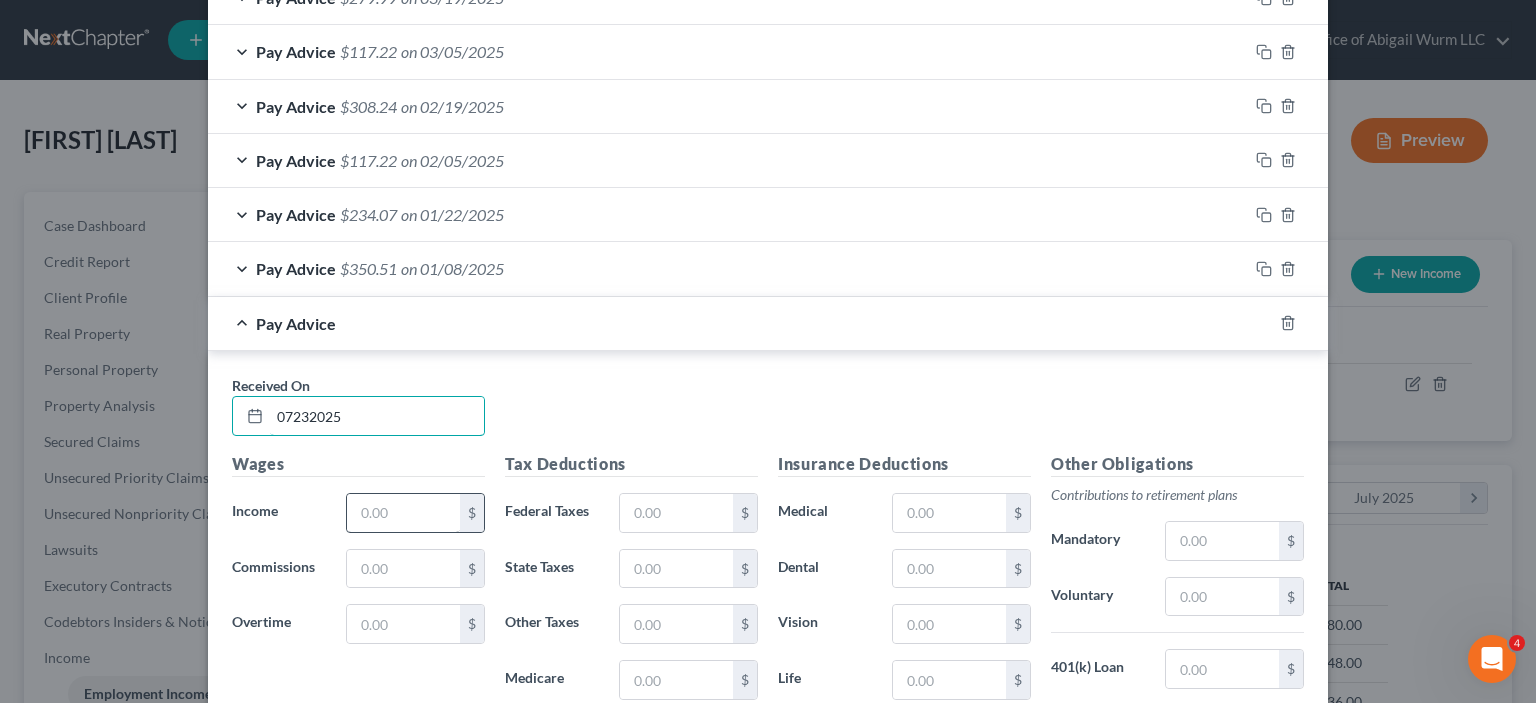 type on "07232025" 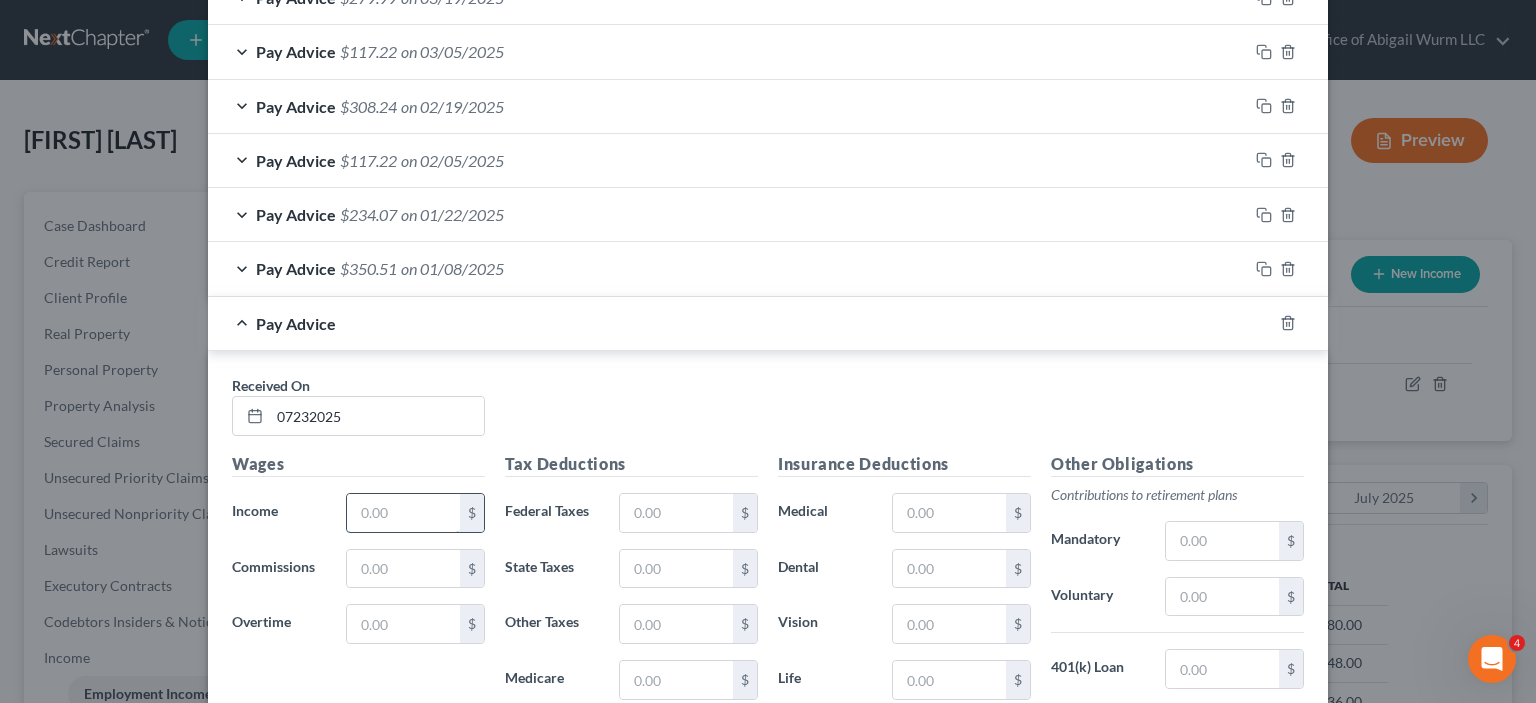 click at bounding box center (403, 513) 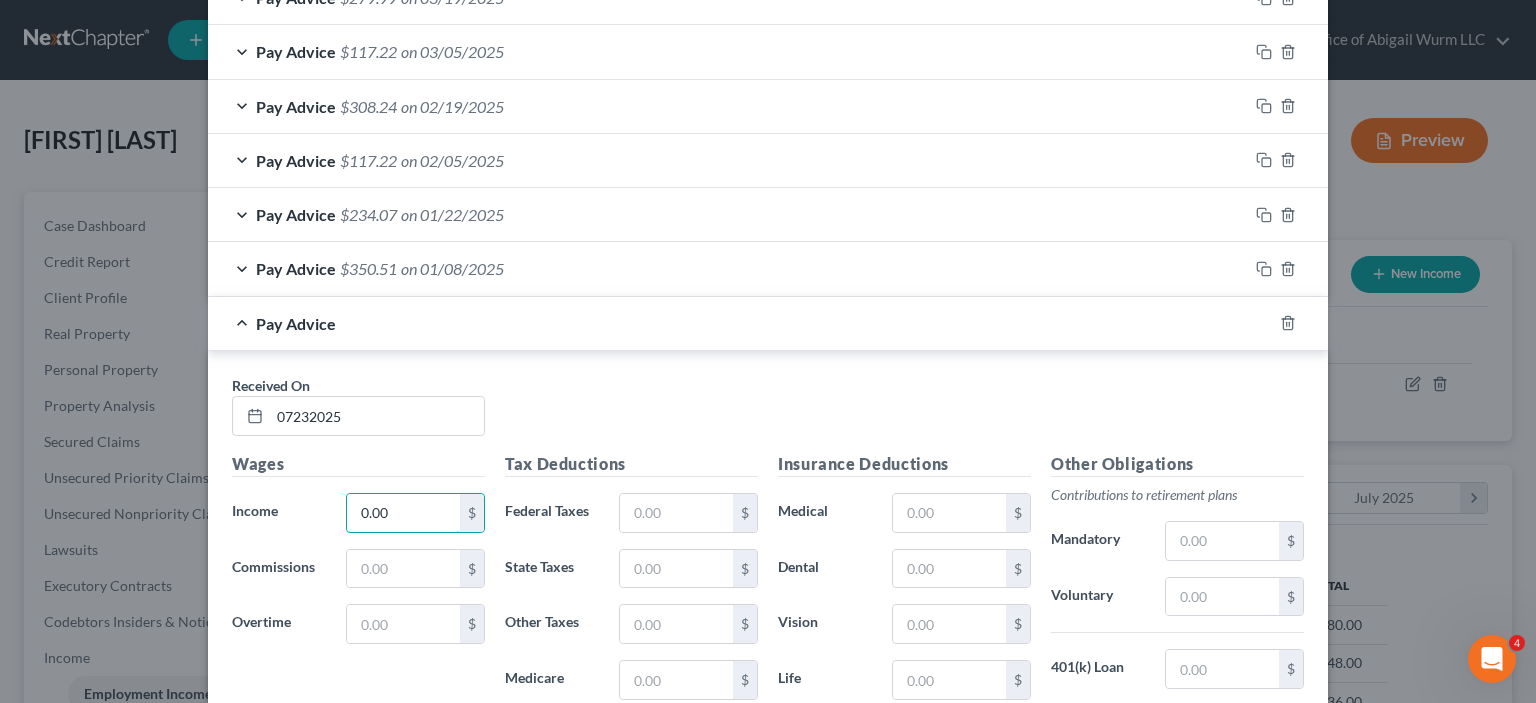 type on "0.00" 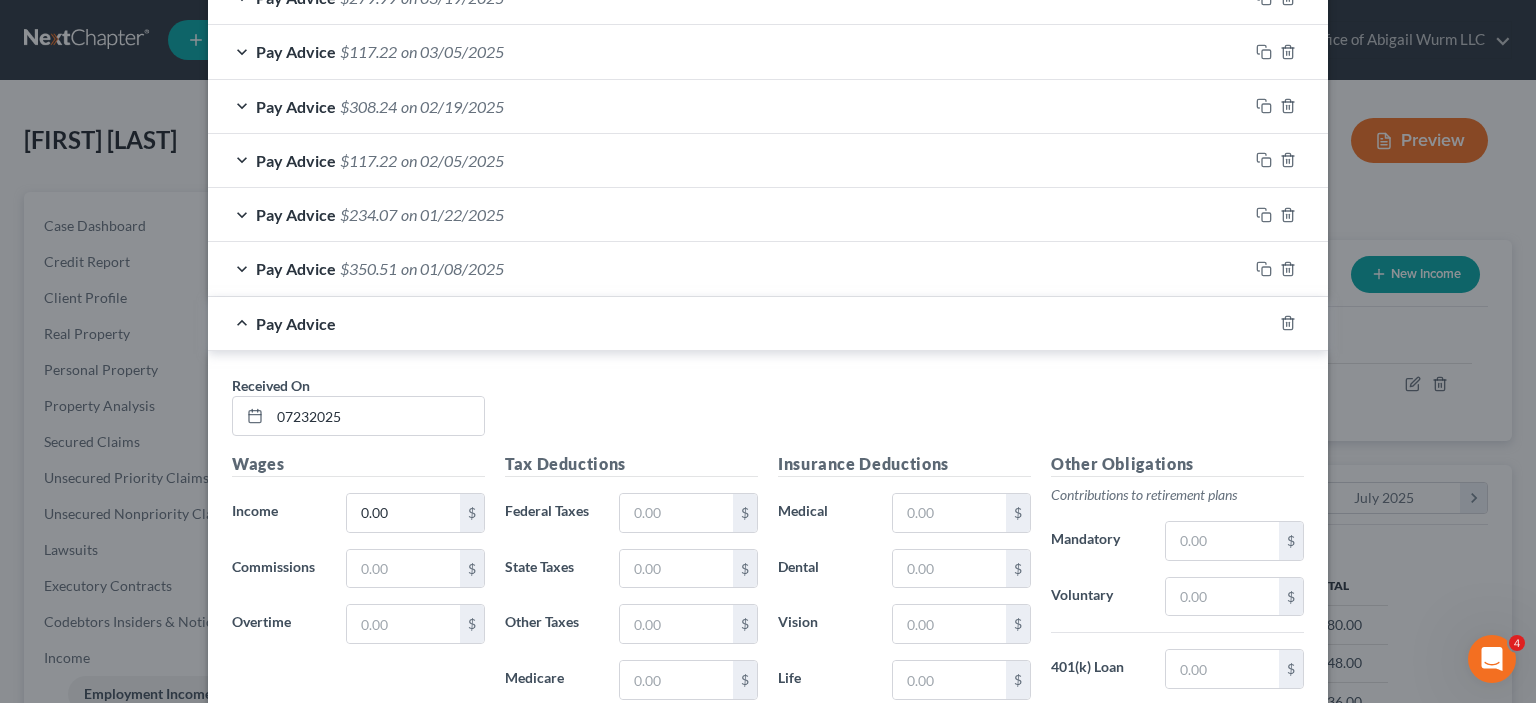 click on "Received On
*
[MM]/[DD]/[YYYY]" at bounding box center [768, 413] 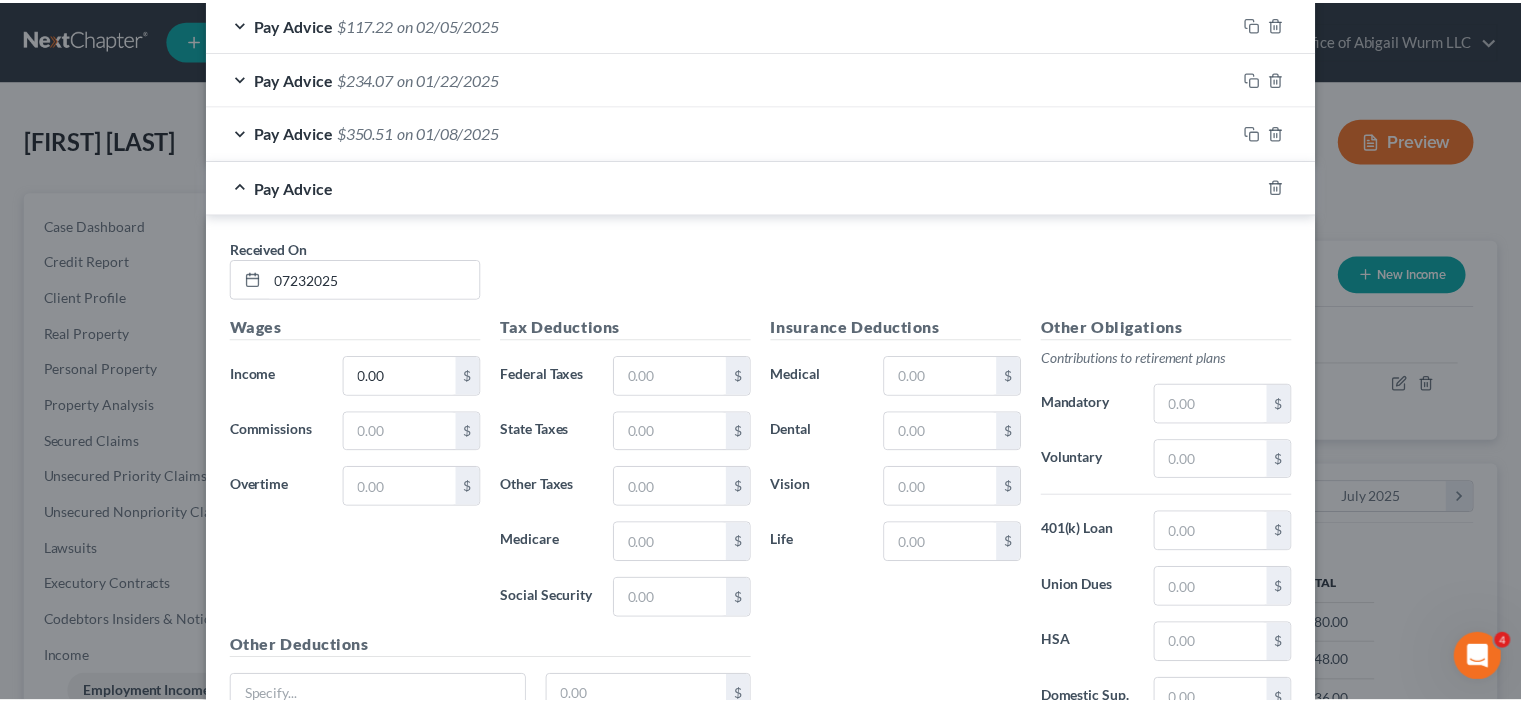 scroll, scrollTop: 1456, scrollLeft: 0, axis: vertical 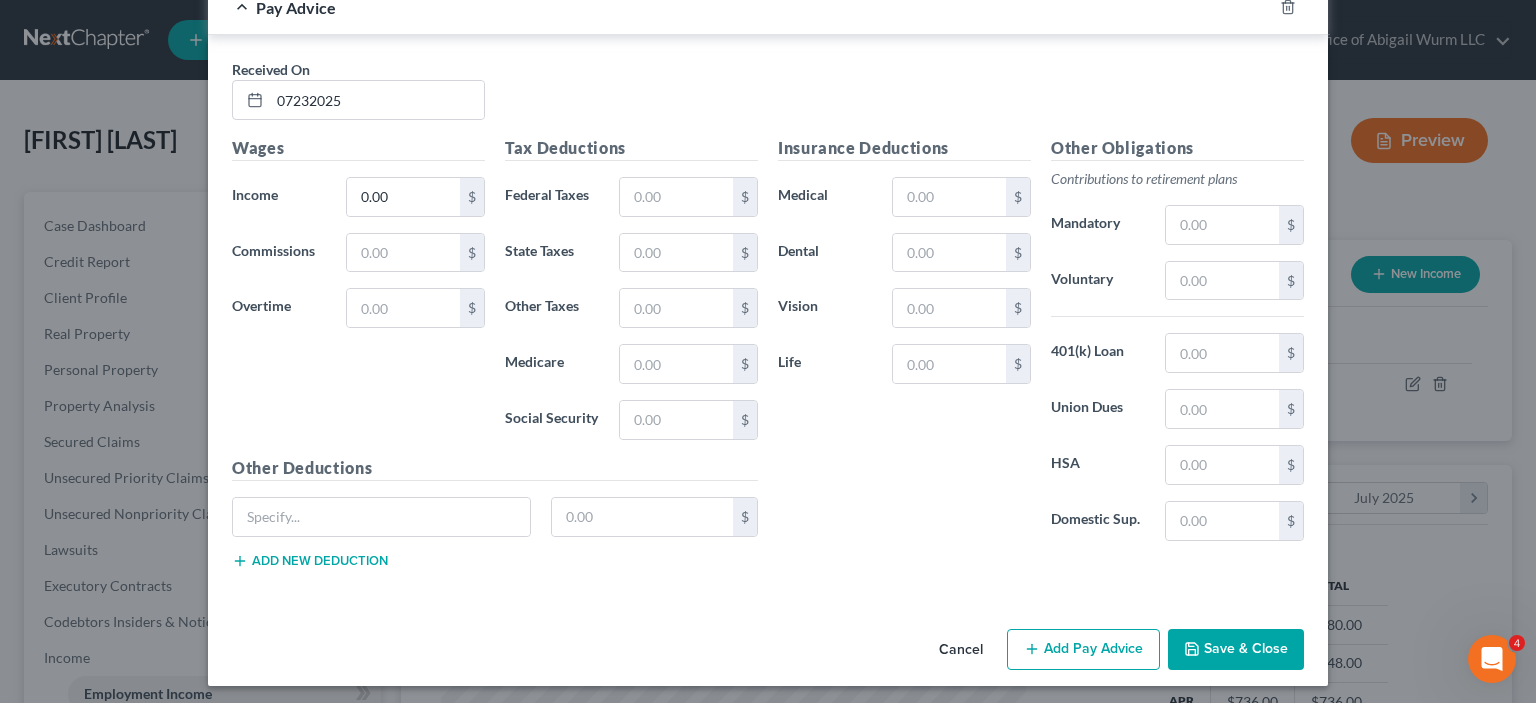 click on "Save & Close" at bounding box center (1236, 650) 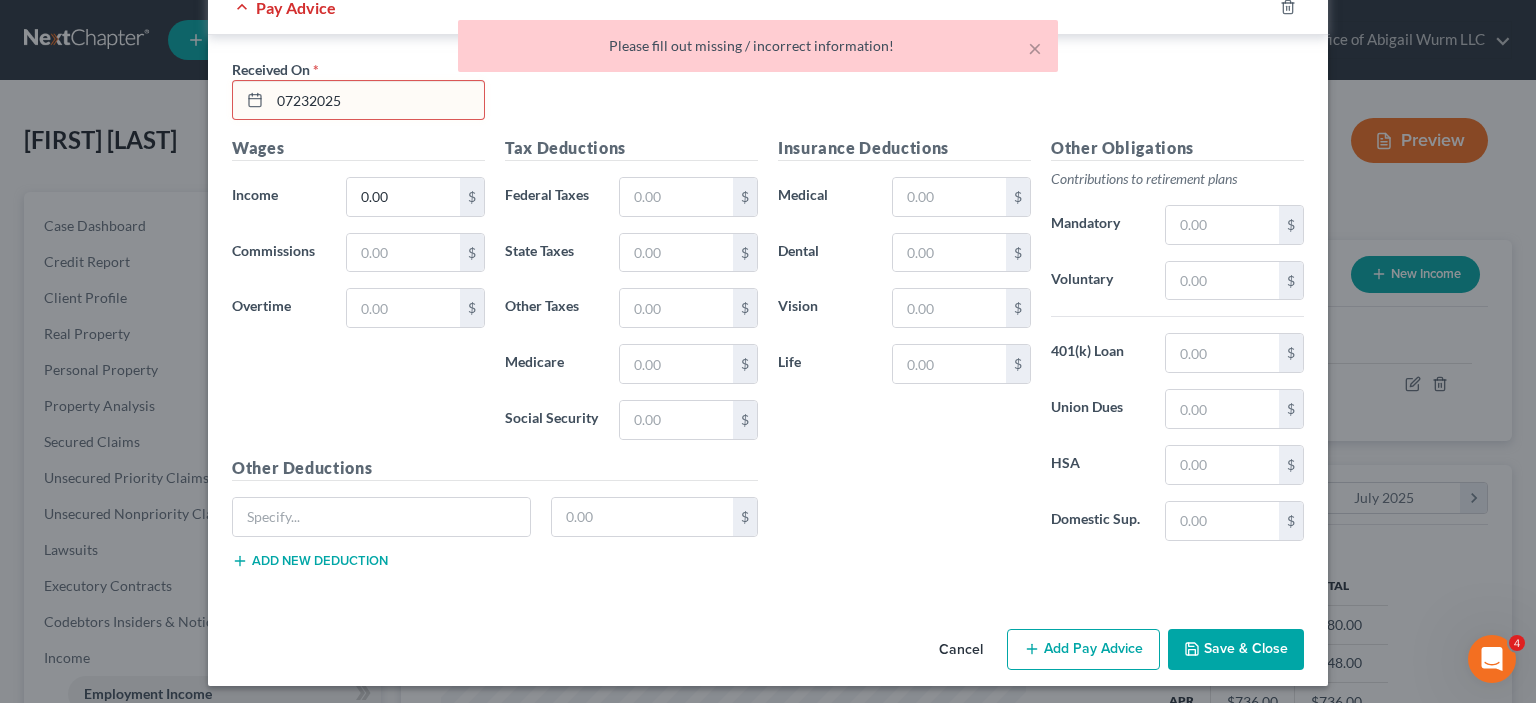 click on "07232025" at bounding box center [377, 100] 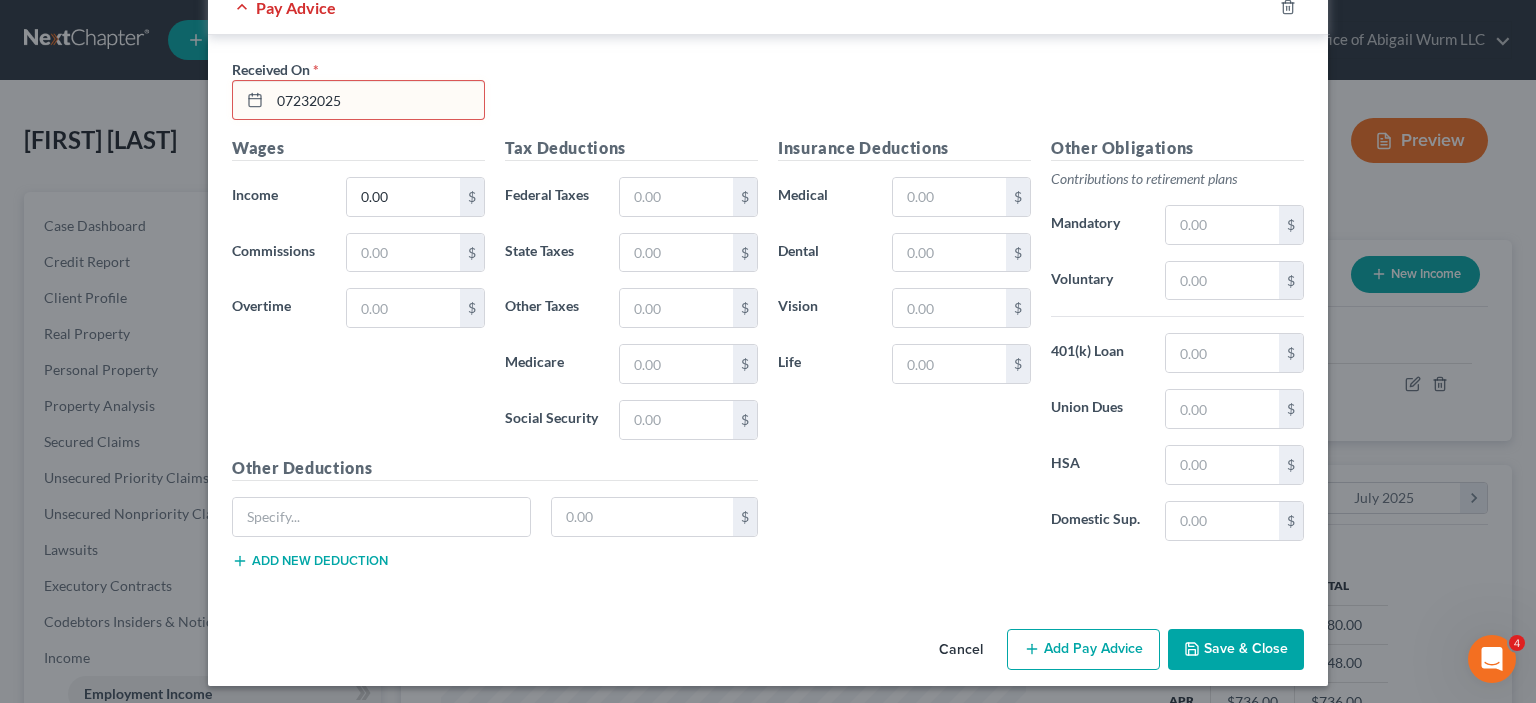 click 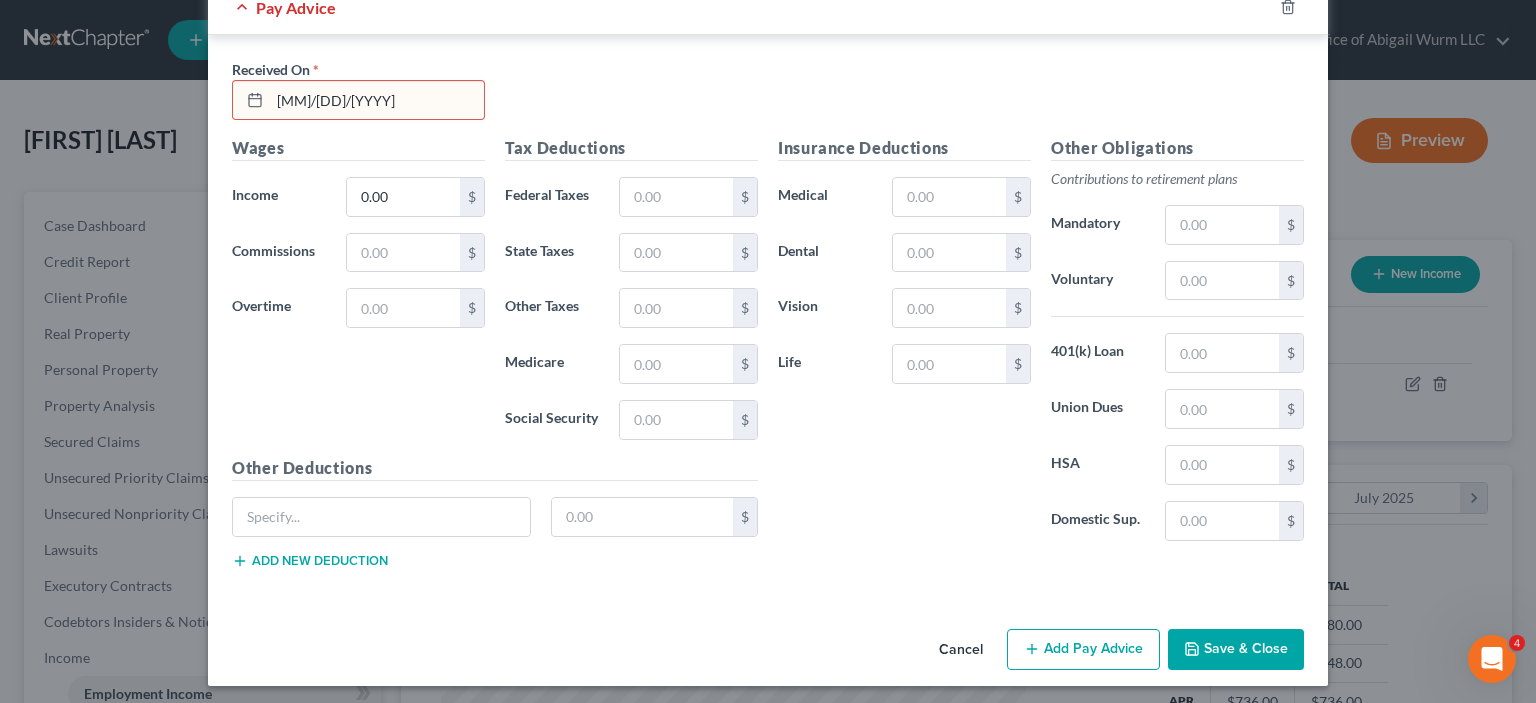 click on "[MM]/[DD]/[YYYY]" at bounding box center [377, 100] 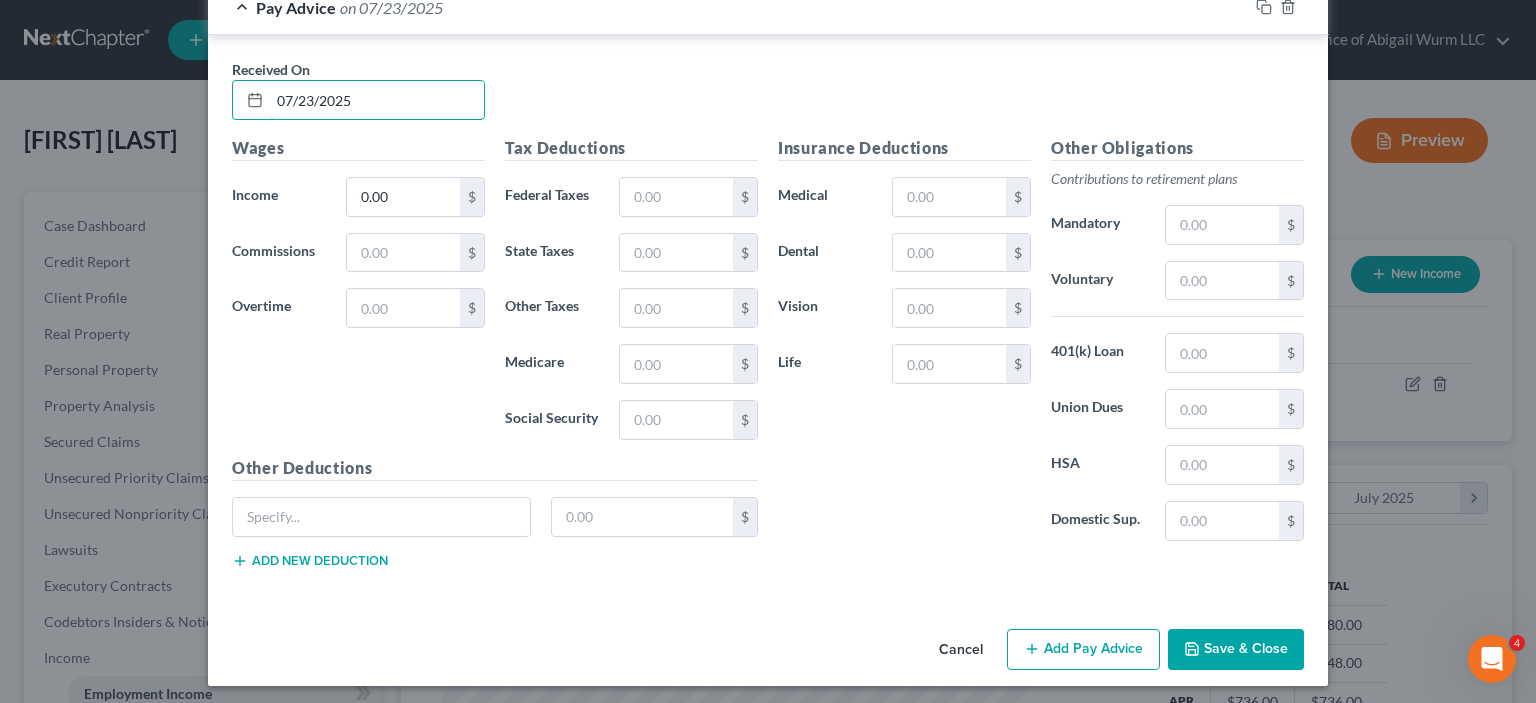 type on "07/23/2025" 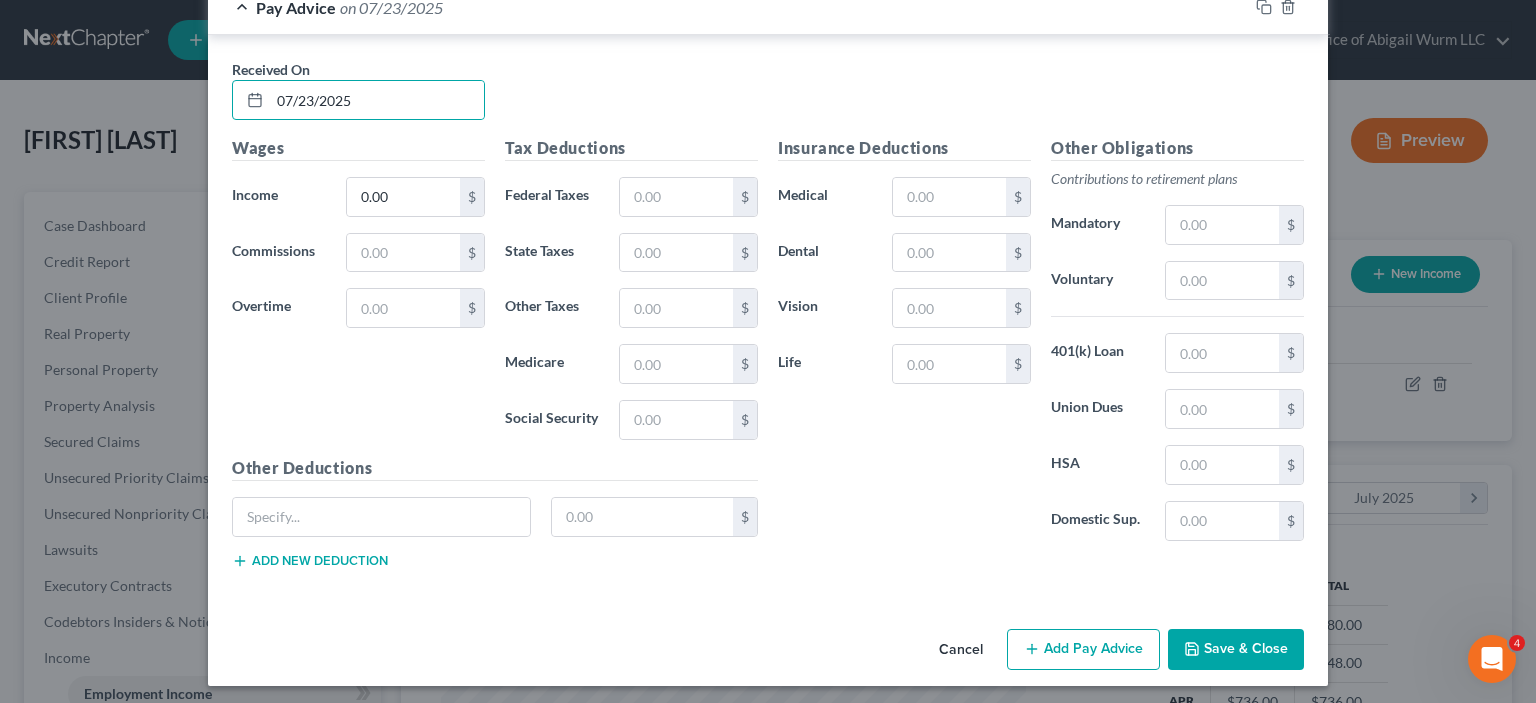 click on "Save & Close" at bounding box center [1236, 650] 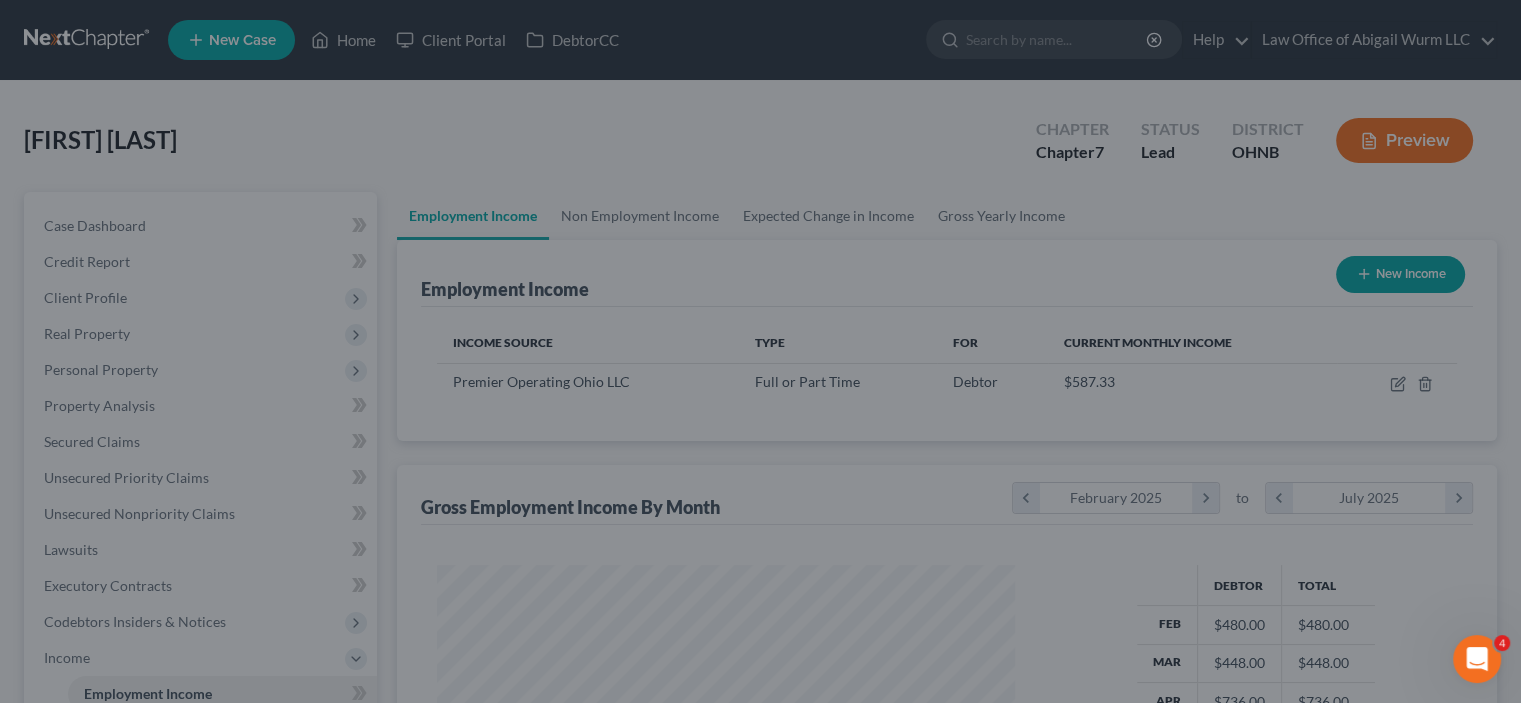 scroll, scrollTop: 356, scrollLeft: 617, axis: both 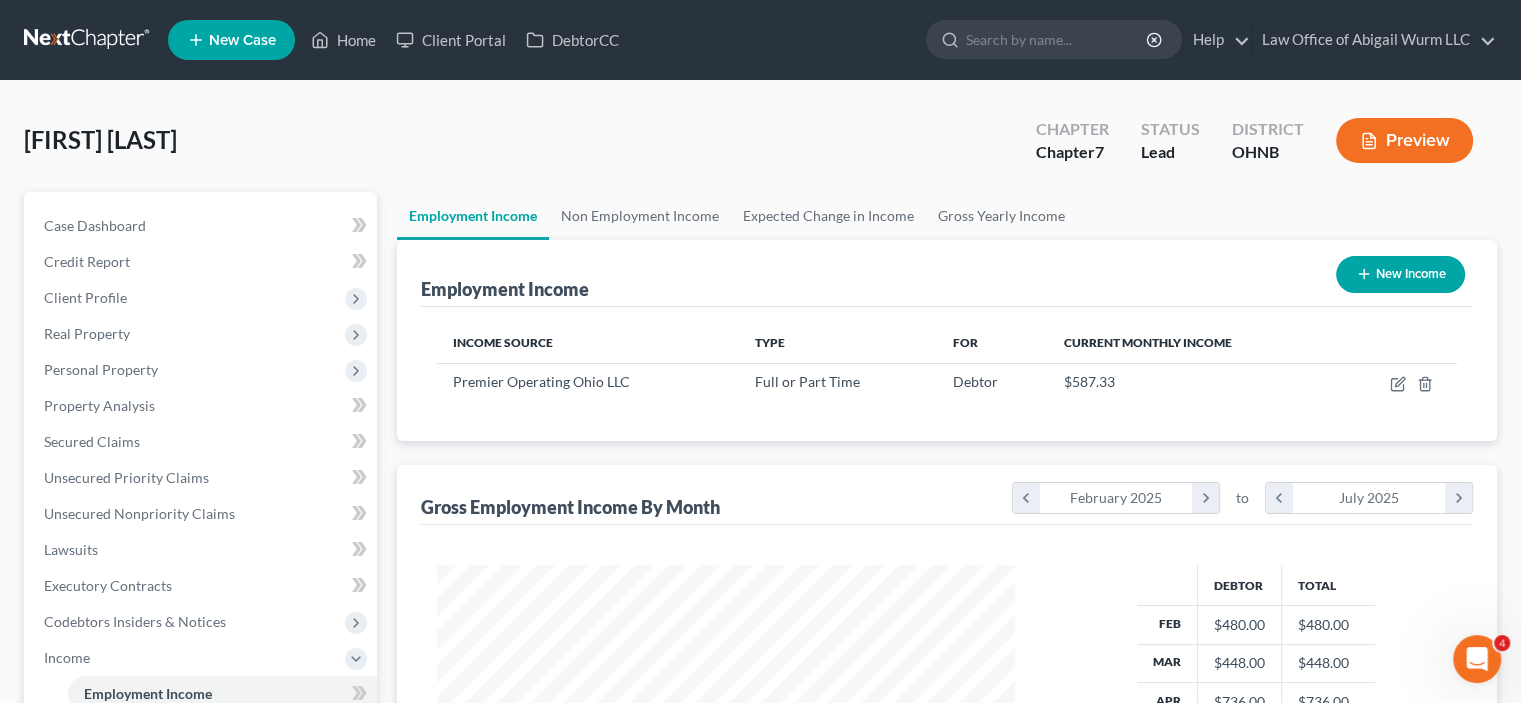 drag, startPoint x: 401, startPoint y: 631, endPoint x: 670, endPoint y: 435, distance: 332.8318 